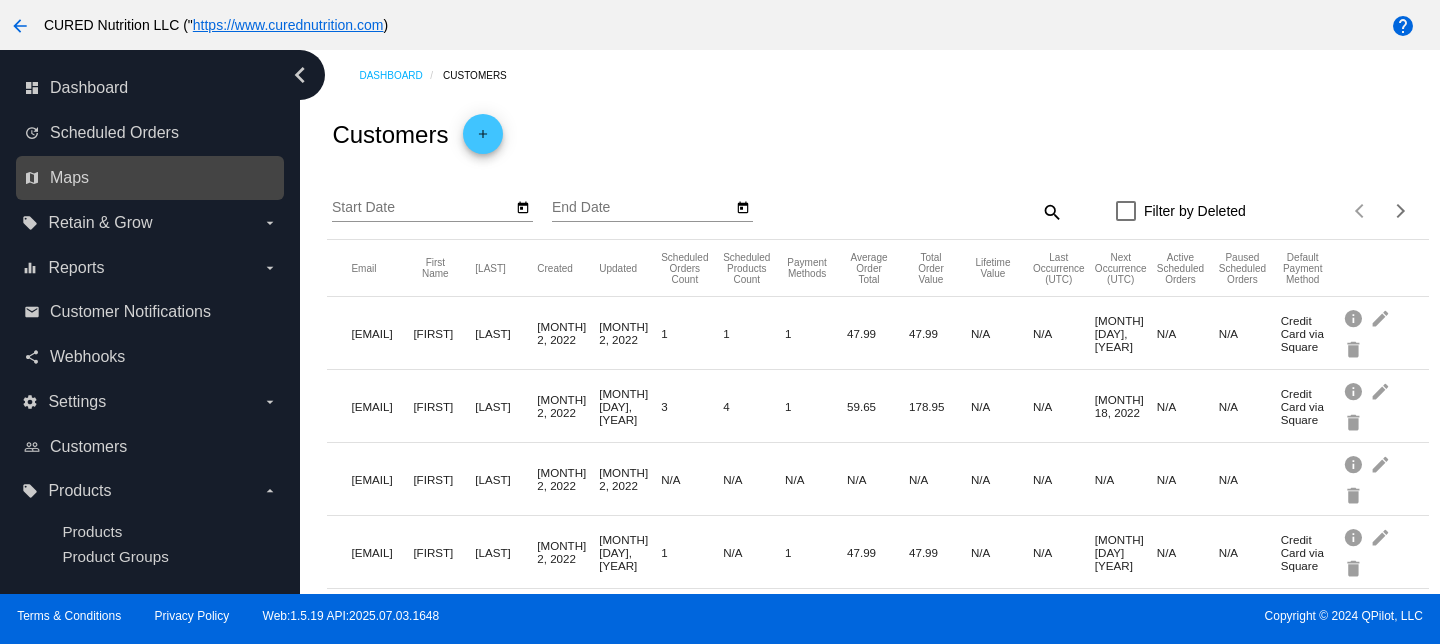 scroll, scrollTop: 0, scrollLeft: 0, axis: both 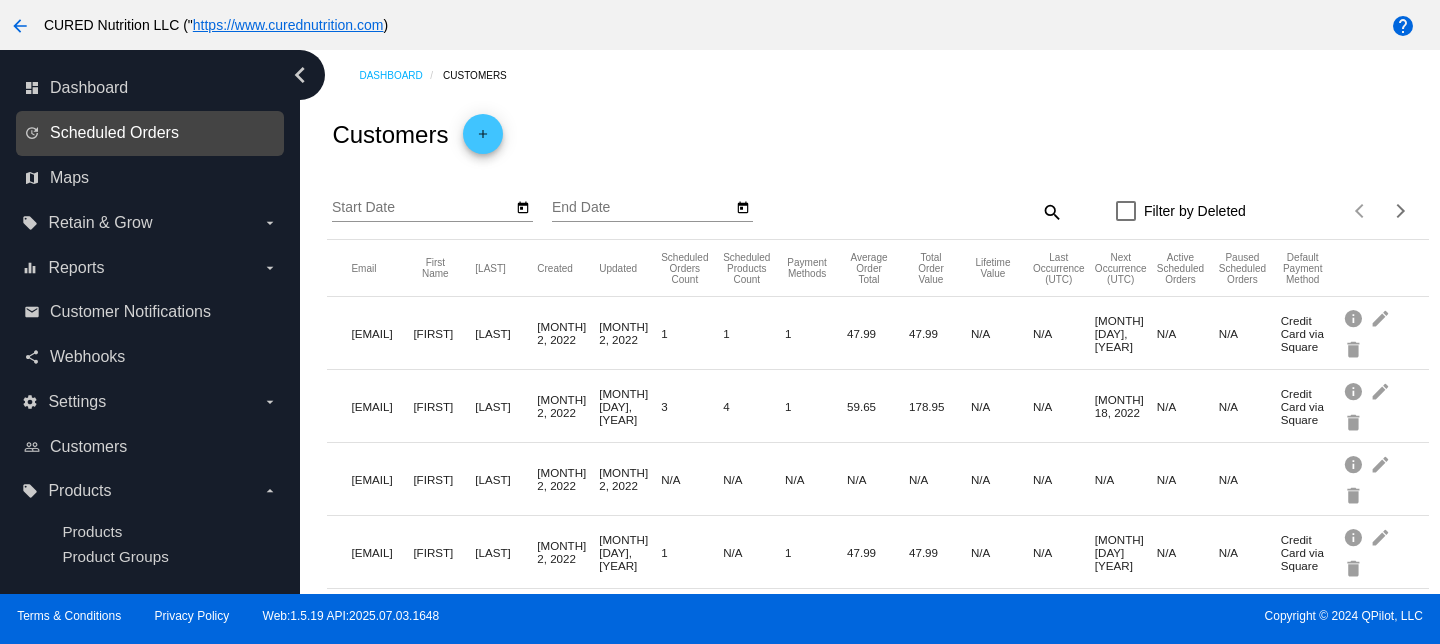 click on "Scheduled Orders" at bounding box center [114, 133] 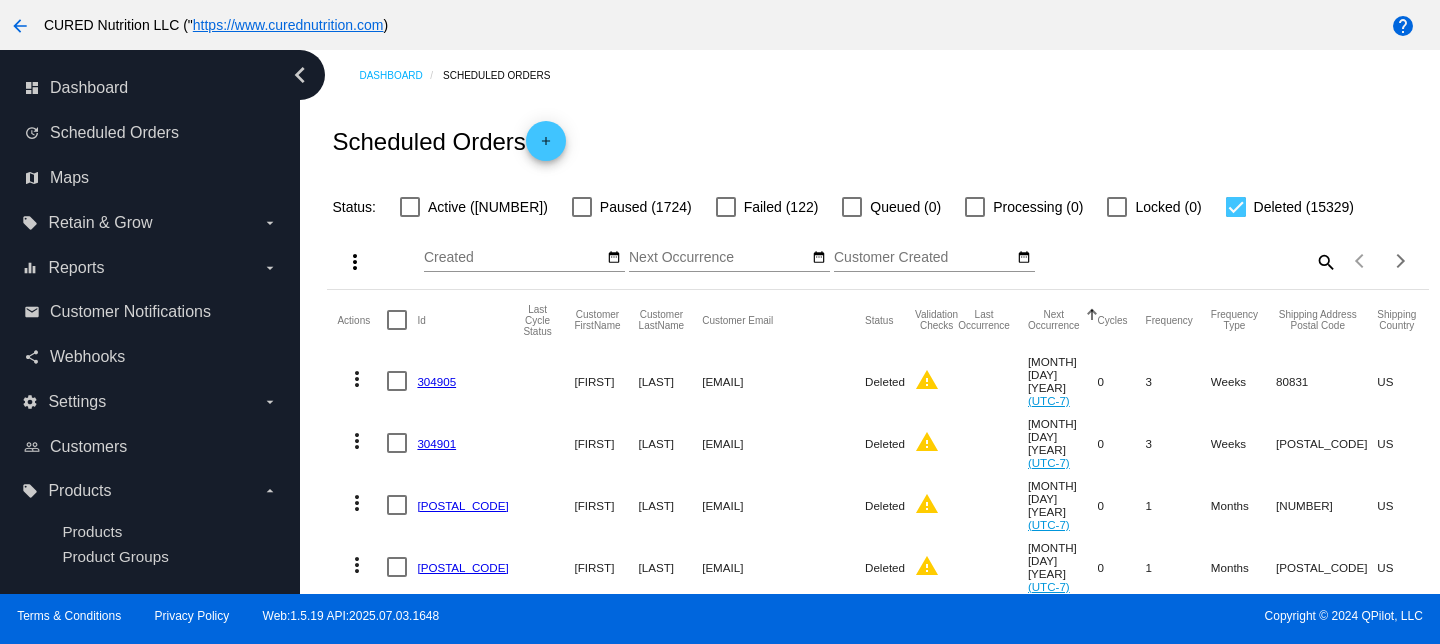 click on "Created" at bounding box center (514, 258) 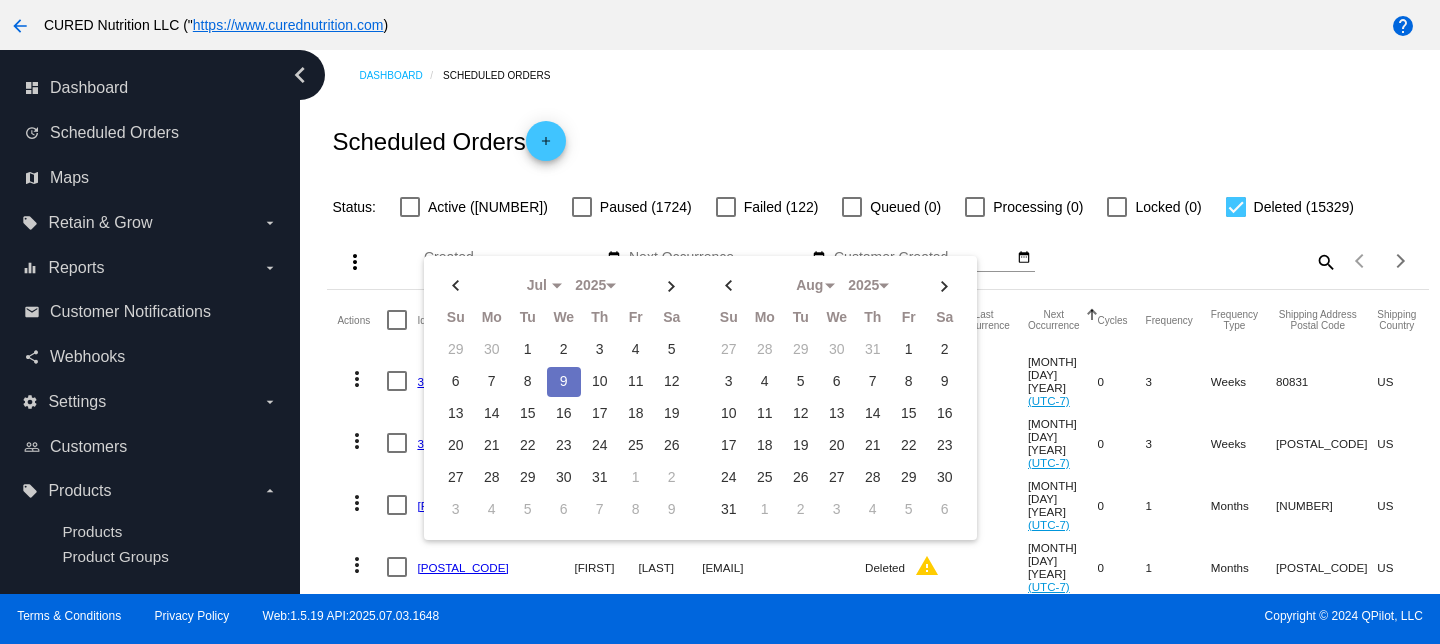 click on "Scheduled Orders
add" at bounding box center [877, 141] 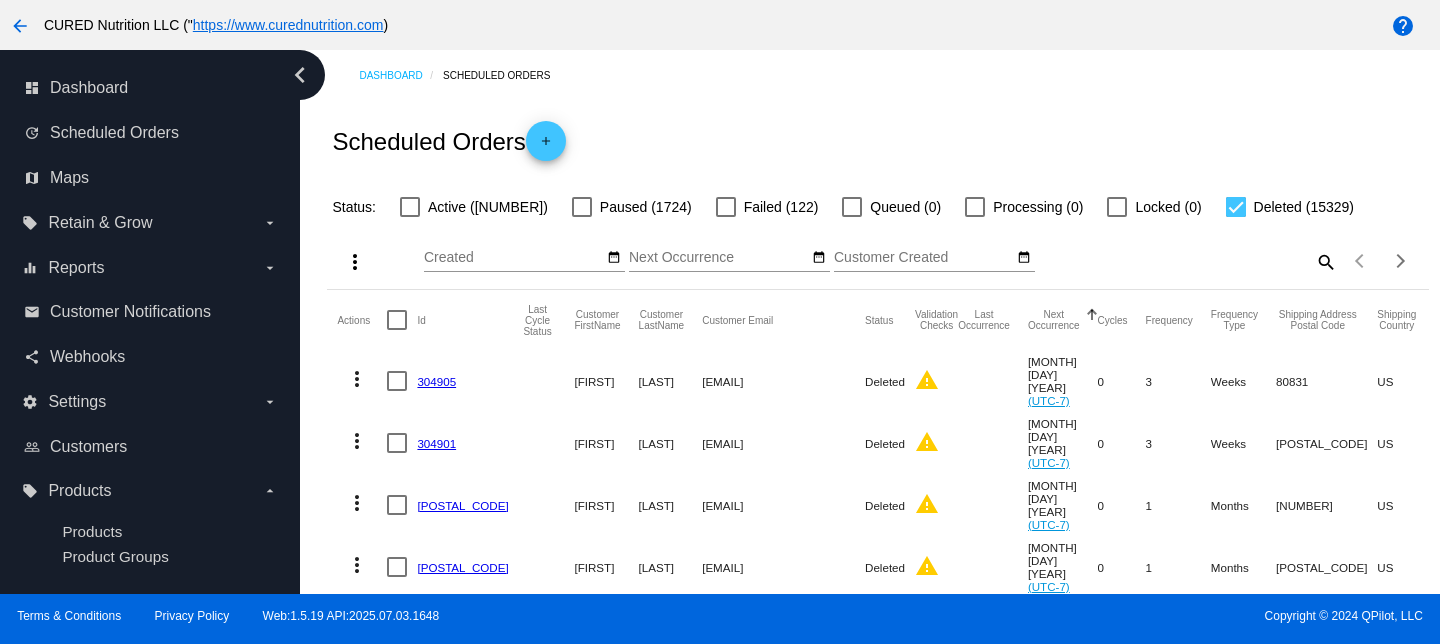 click on "Jul
Jan
Feb
Mar
Apr
Su Mo Tu We Th" at bounding box center [524, 261] 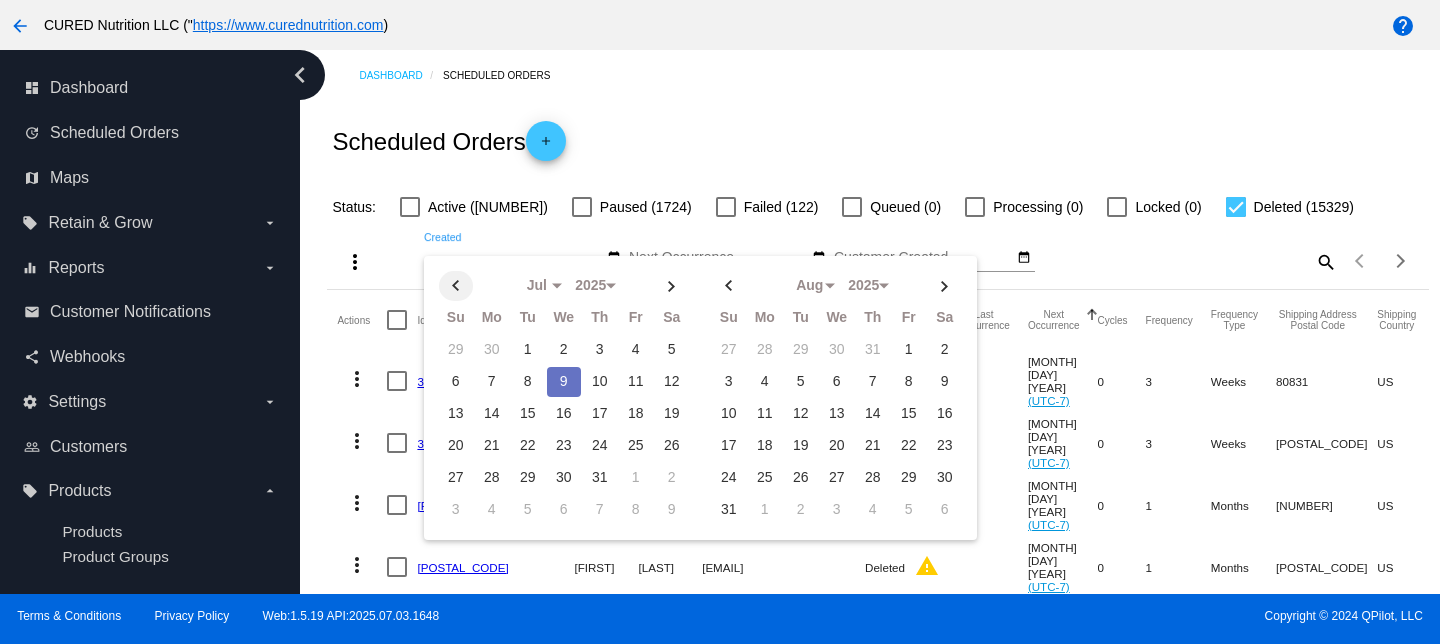 click at bounding box center (456, 286) 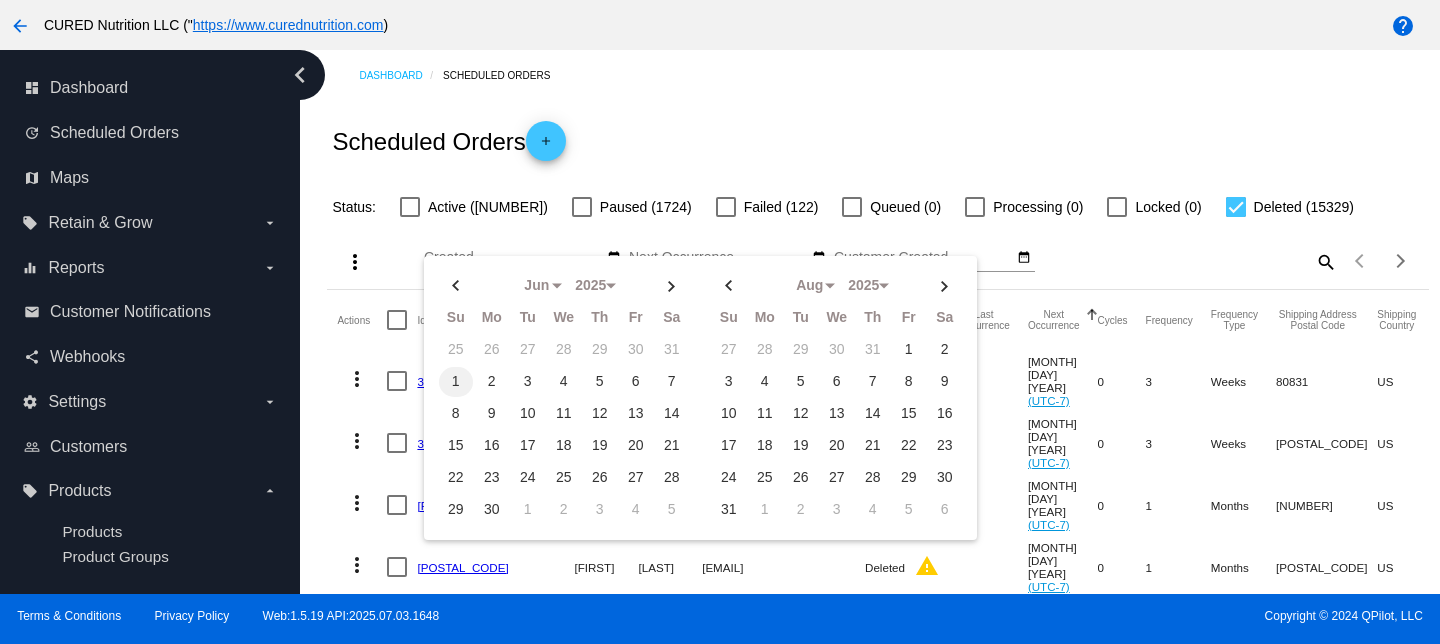 click on "1" at bounding box center (456, 350) 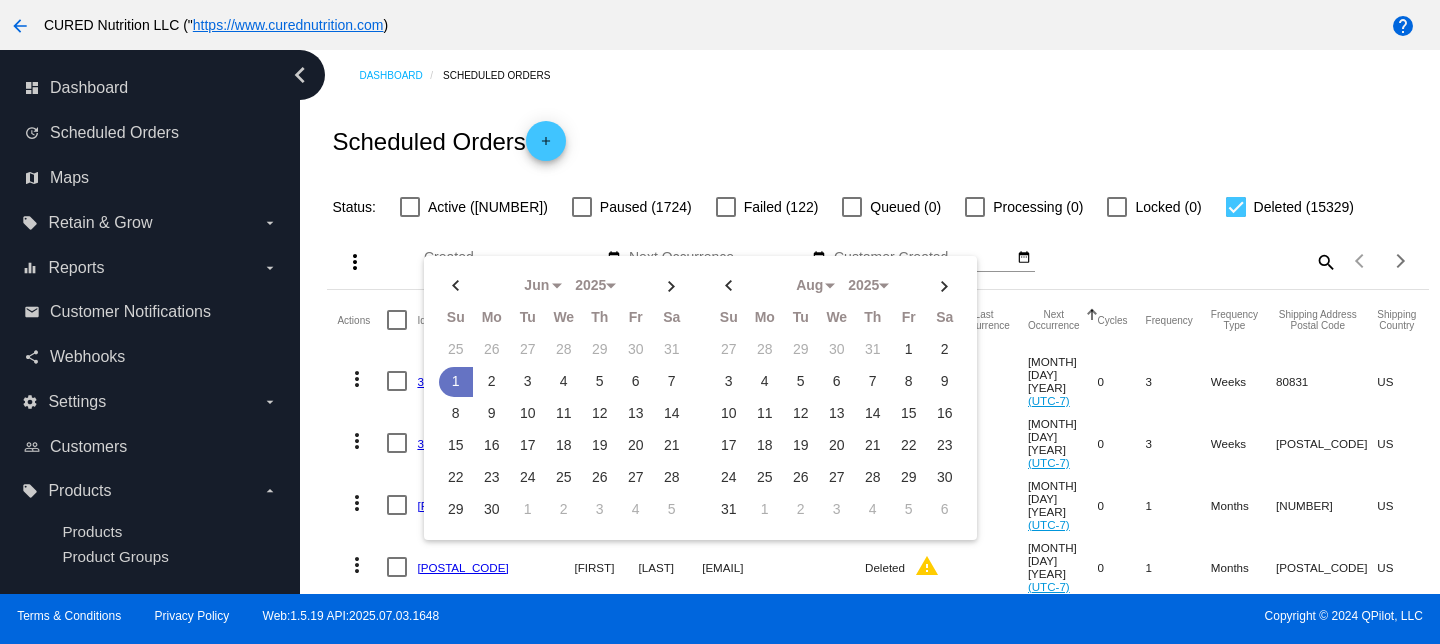 click on "Scheduled Orders
add" at bounding box center (877, 141) 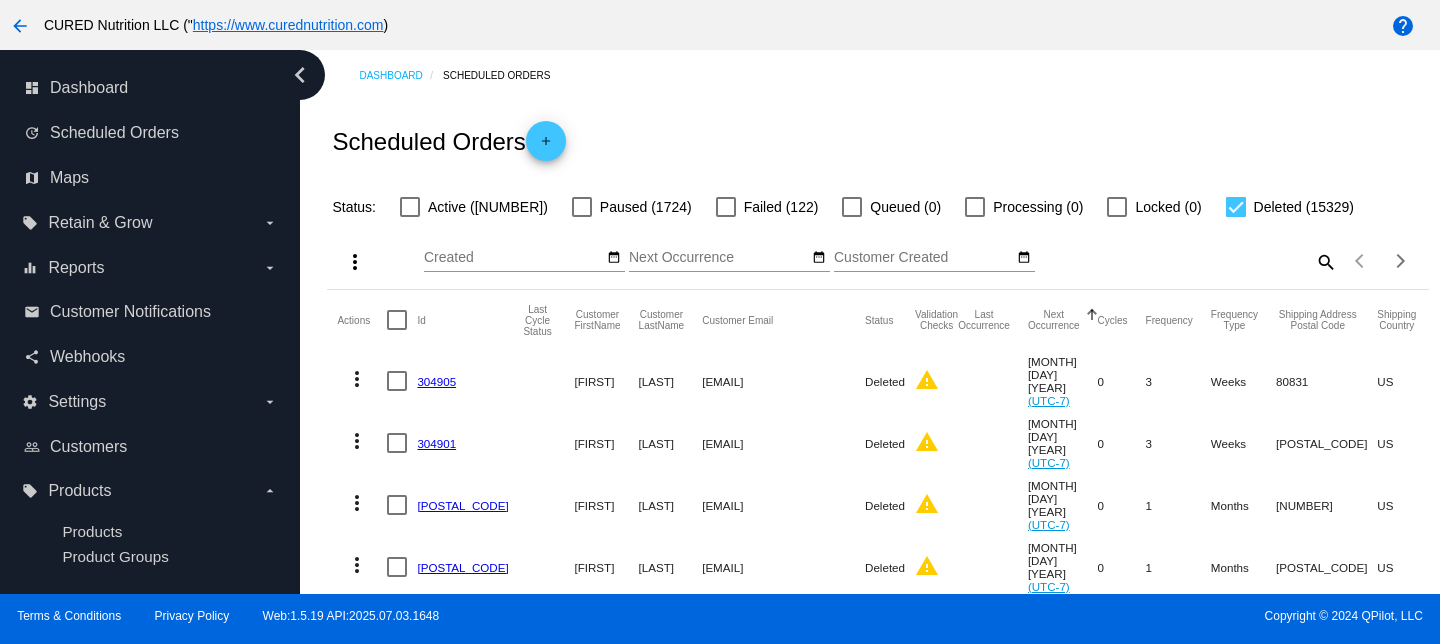 click on "Created" at bounding box center (514, 258) 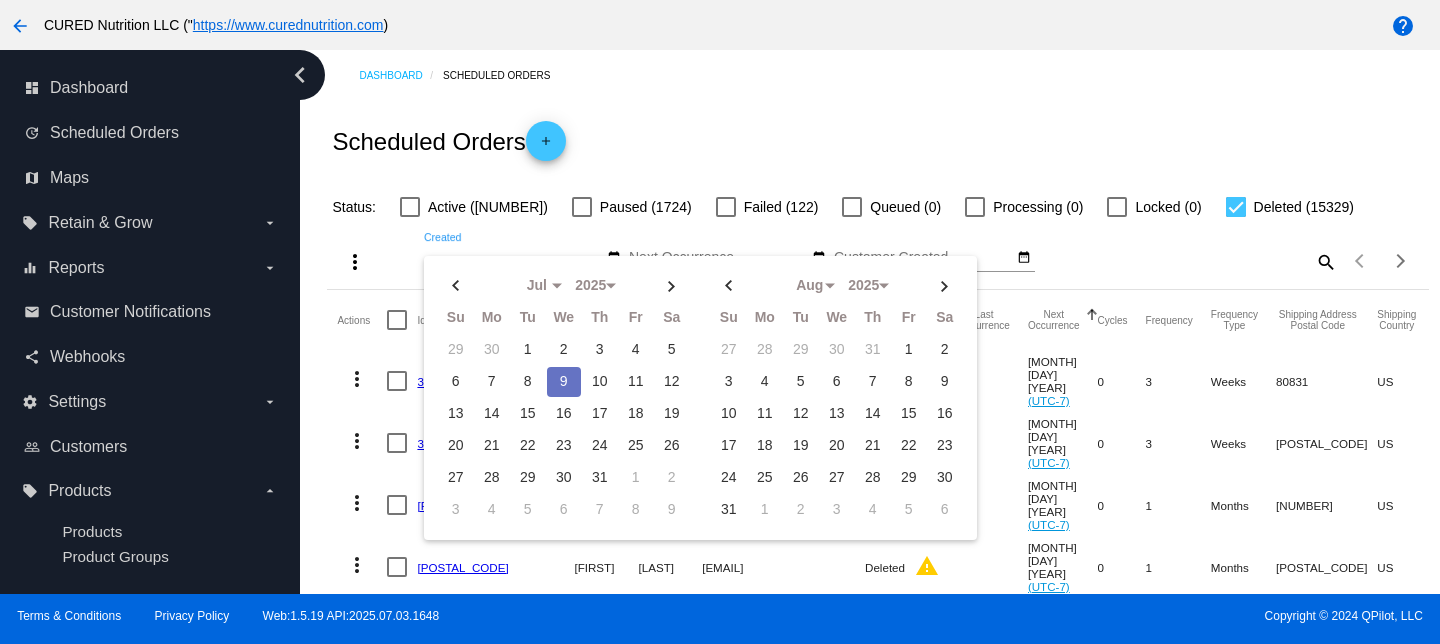 click on "Jul
Jan
Feb
Mar
Apr
Su Mo Tu We Th Fr Sa" at bounding box center [700, 398] 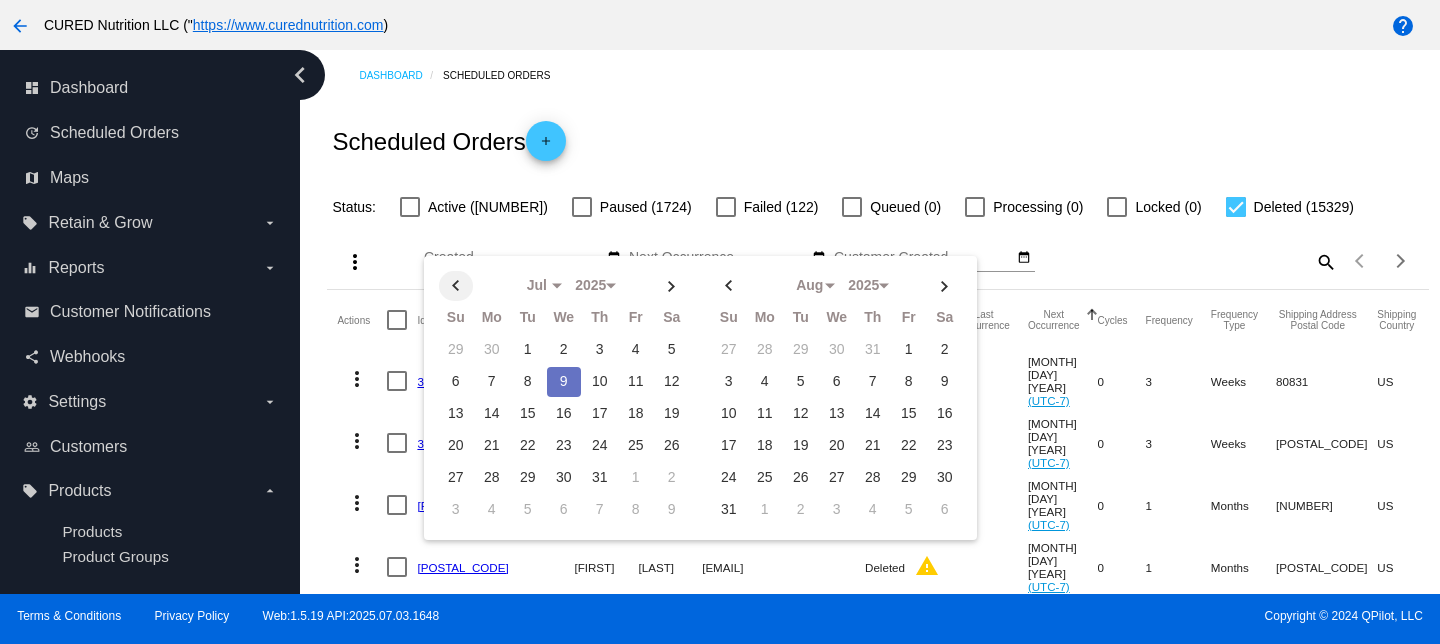 click at bounding box center (456, 286) 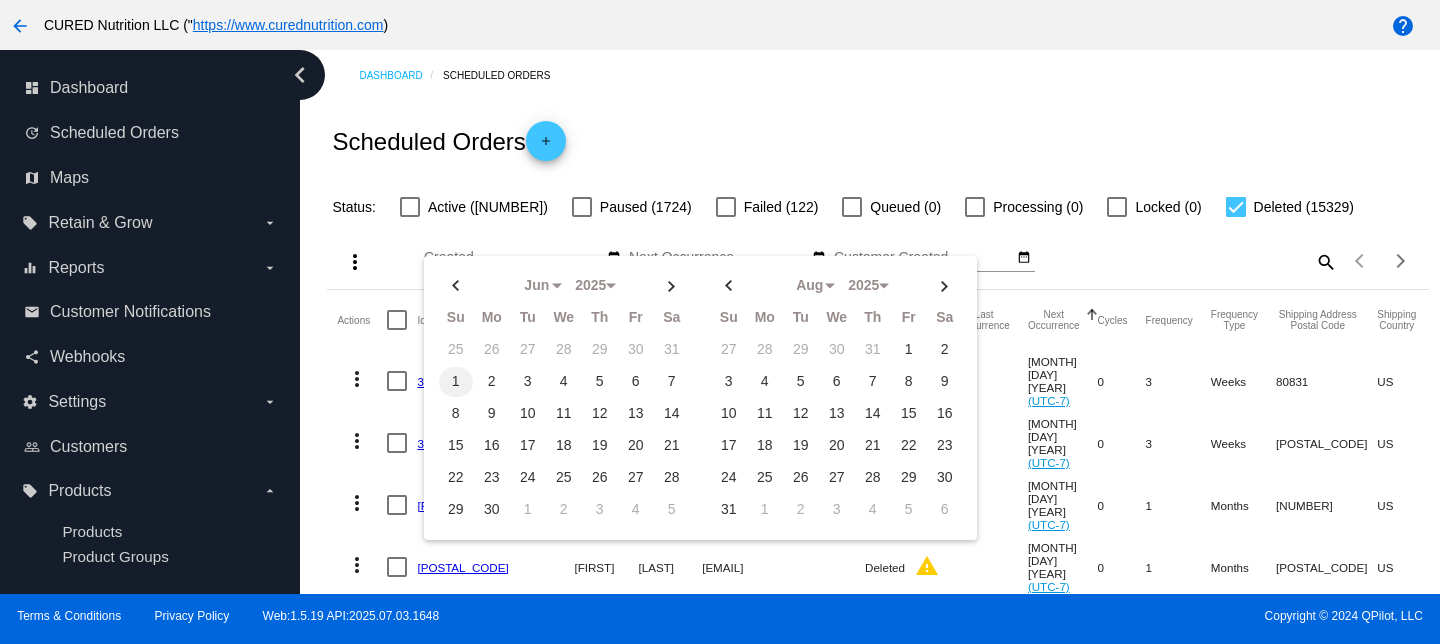 click on "1" at bounding box center [456, 350] 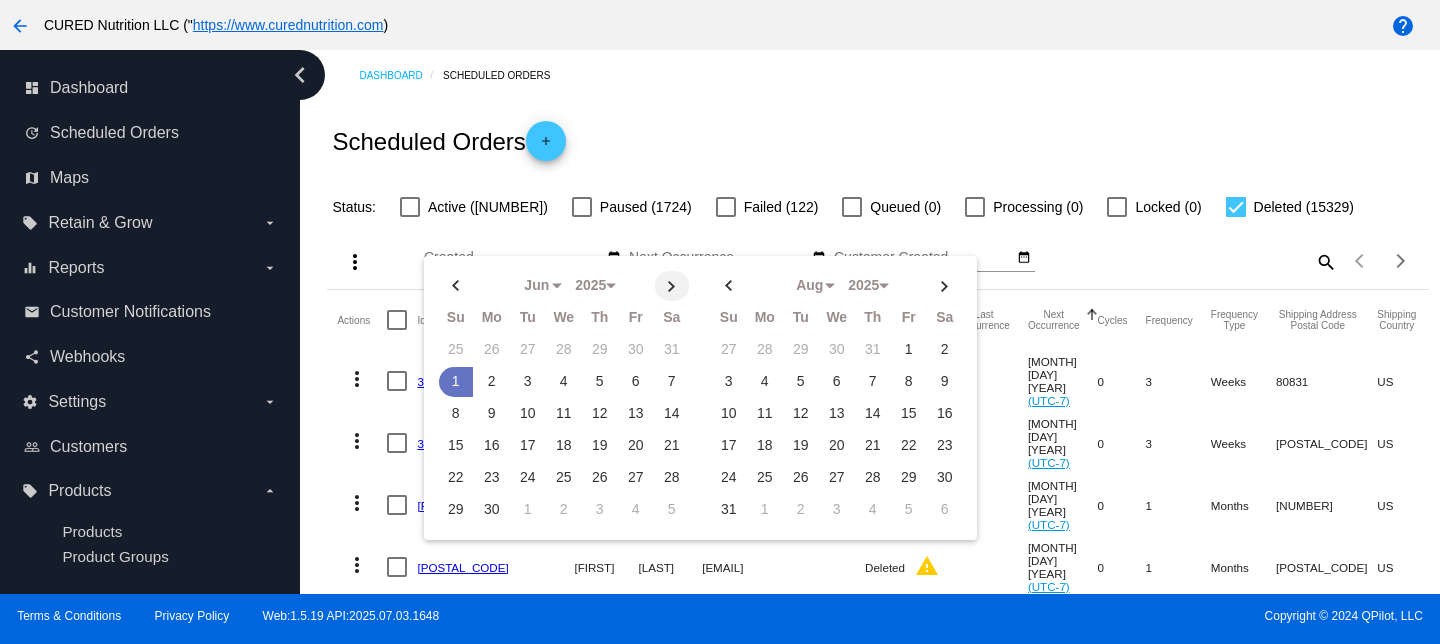 click at bounding box center (672, 286) 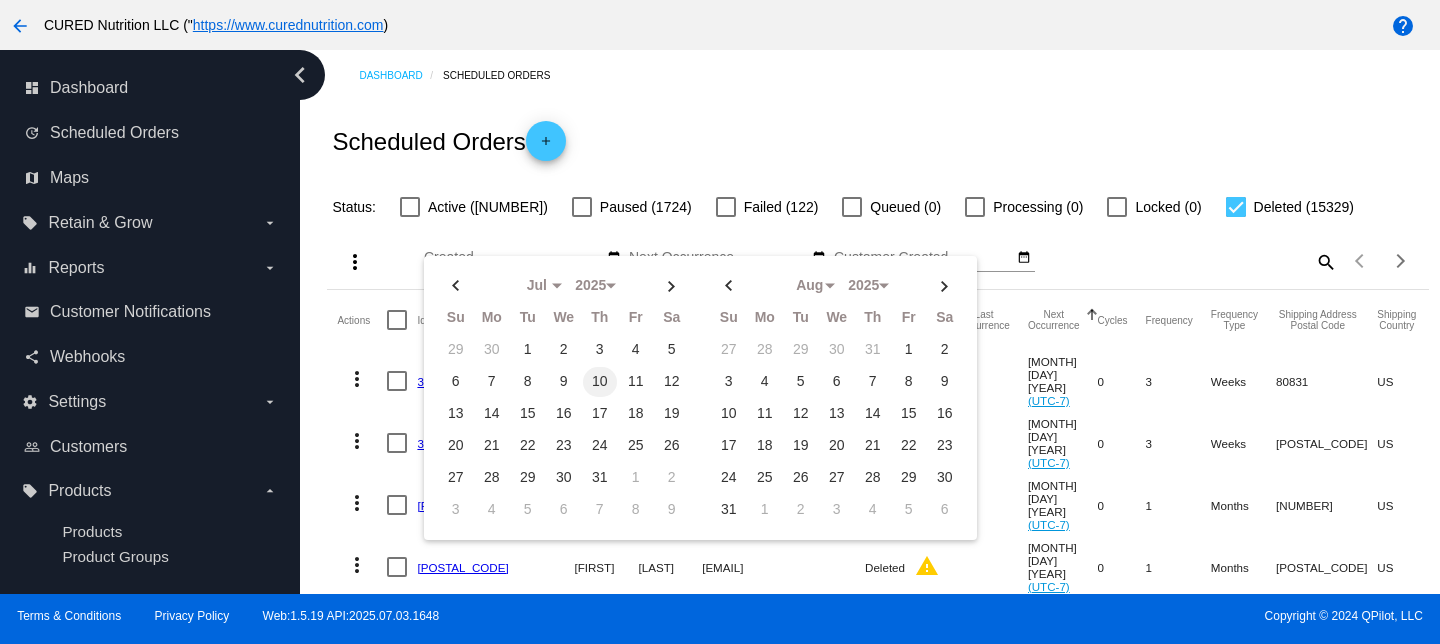 click on "10" at bounding box center [600, 382] 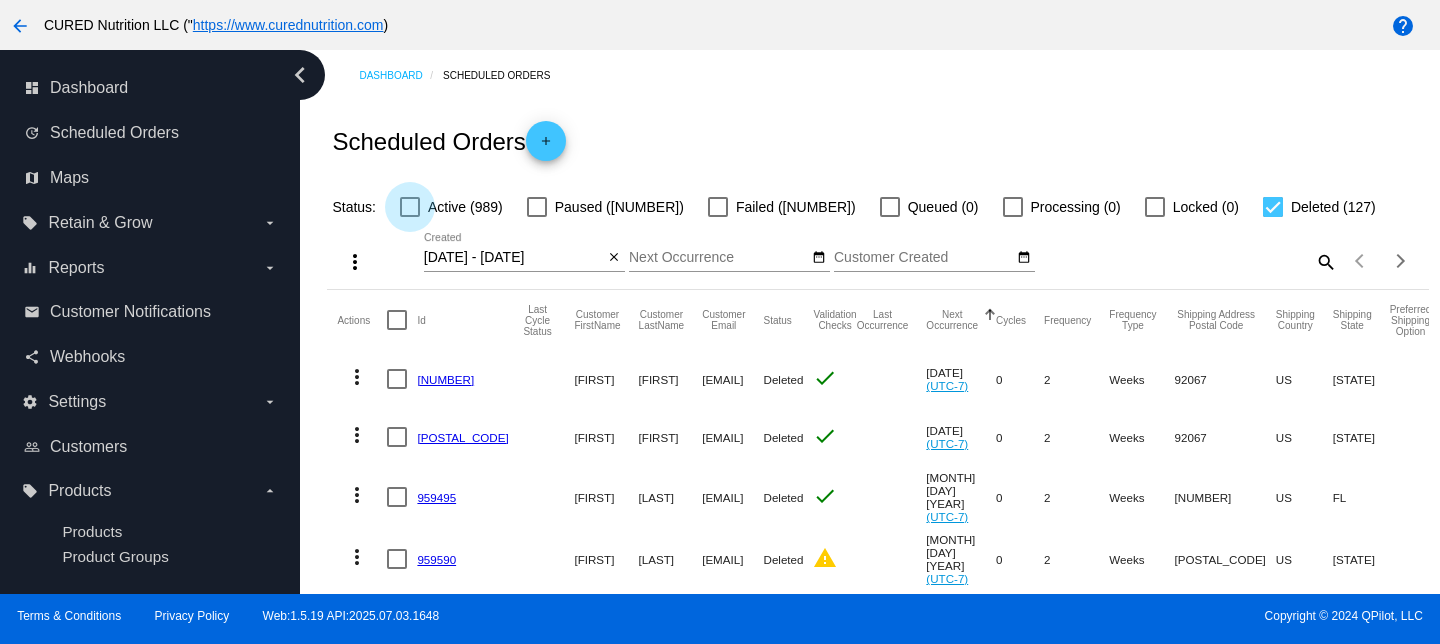click on "Active (989)" at bounding box center [451, 207] 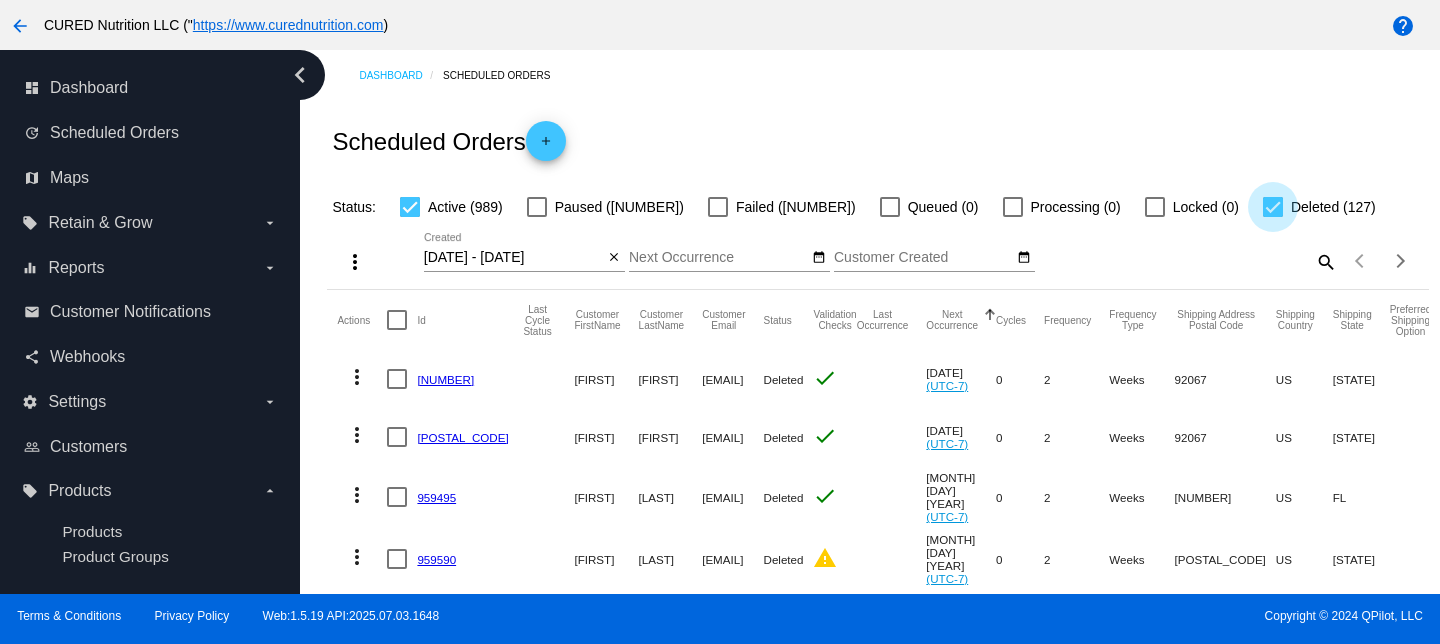 click at bounding box center (1273, 207) 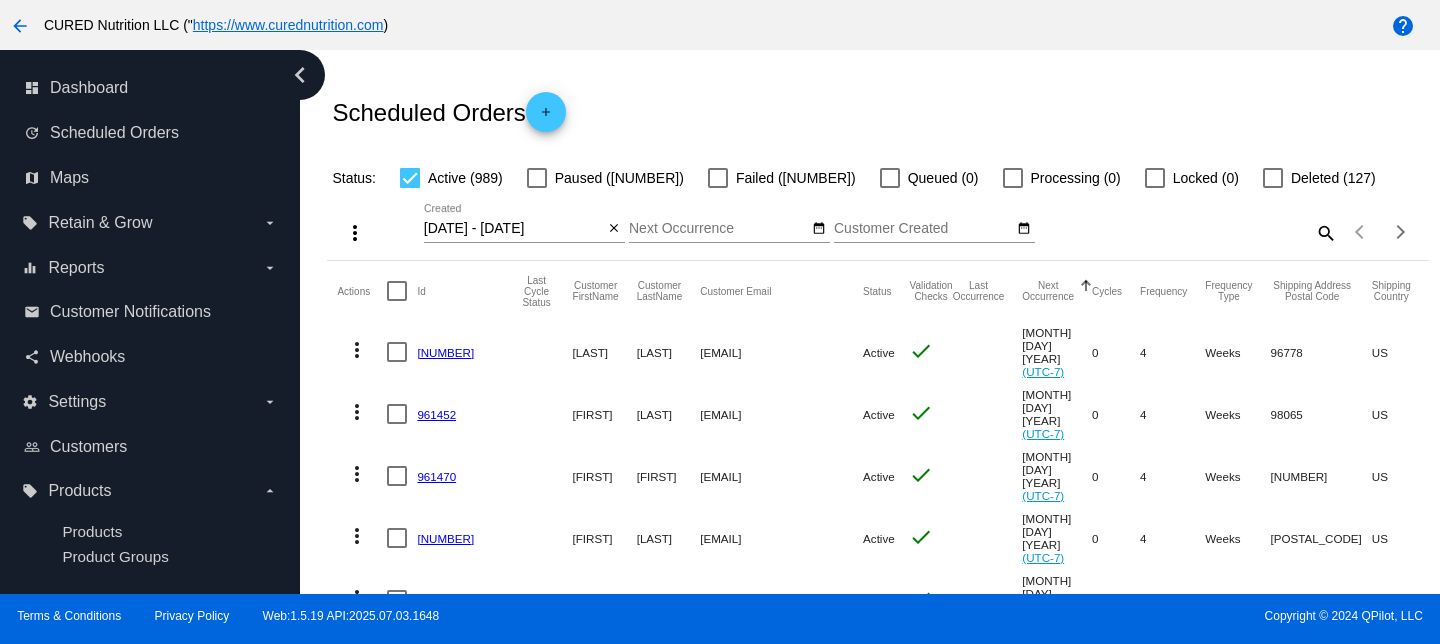 scroll, scrollTop: 13, scrollLeft: 0, axis: vertical 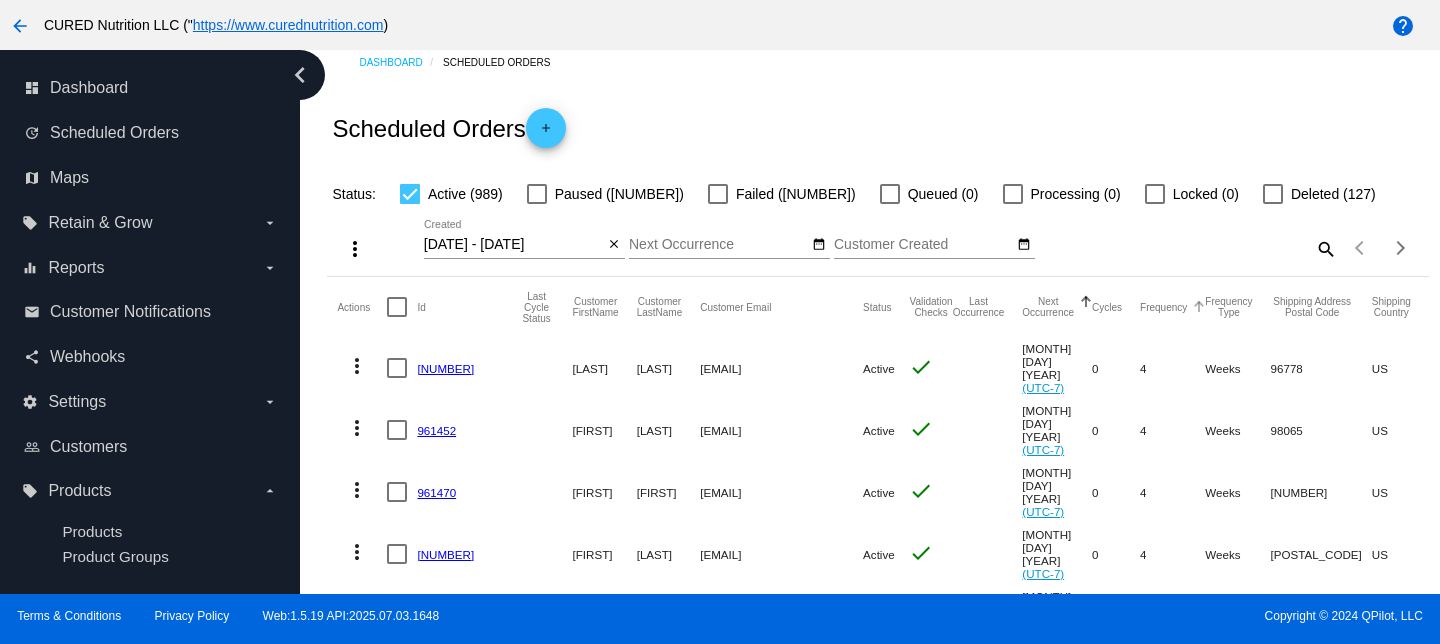 click on "Frequency" at bounding box center [1163, 307] 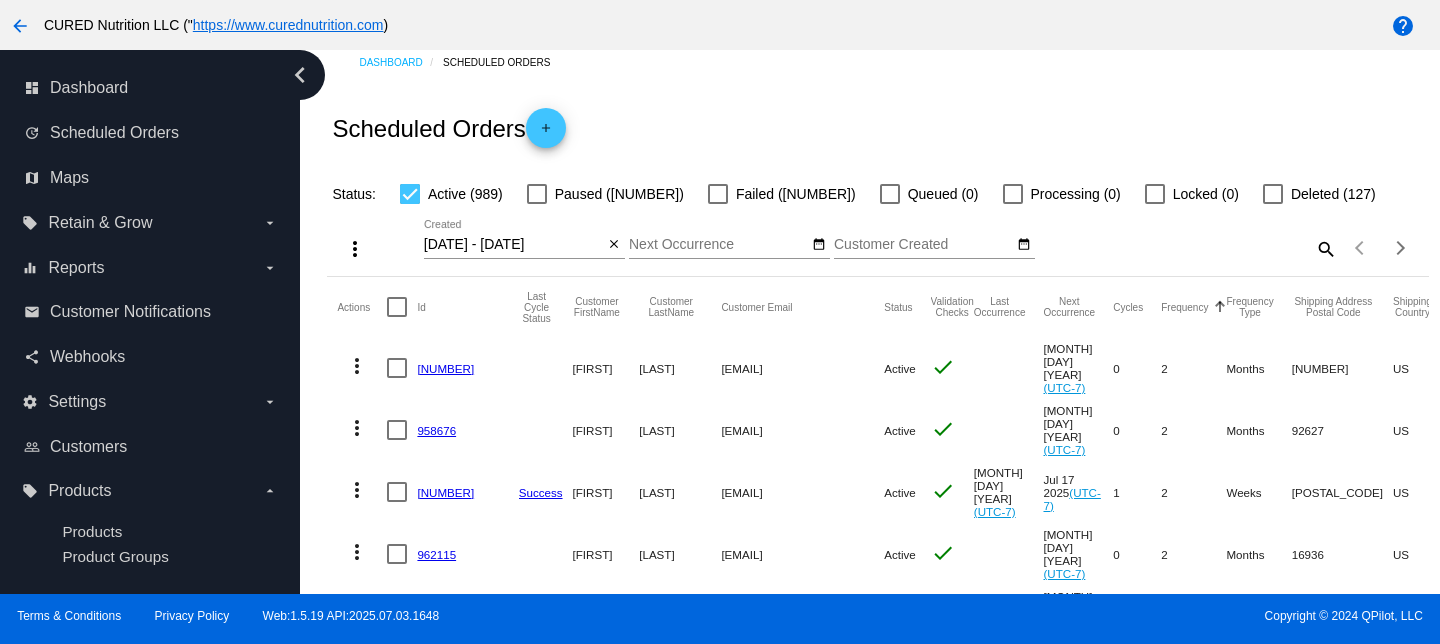 scroll, scrollTop: 139, scrollLeft: 0, axis: vertical 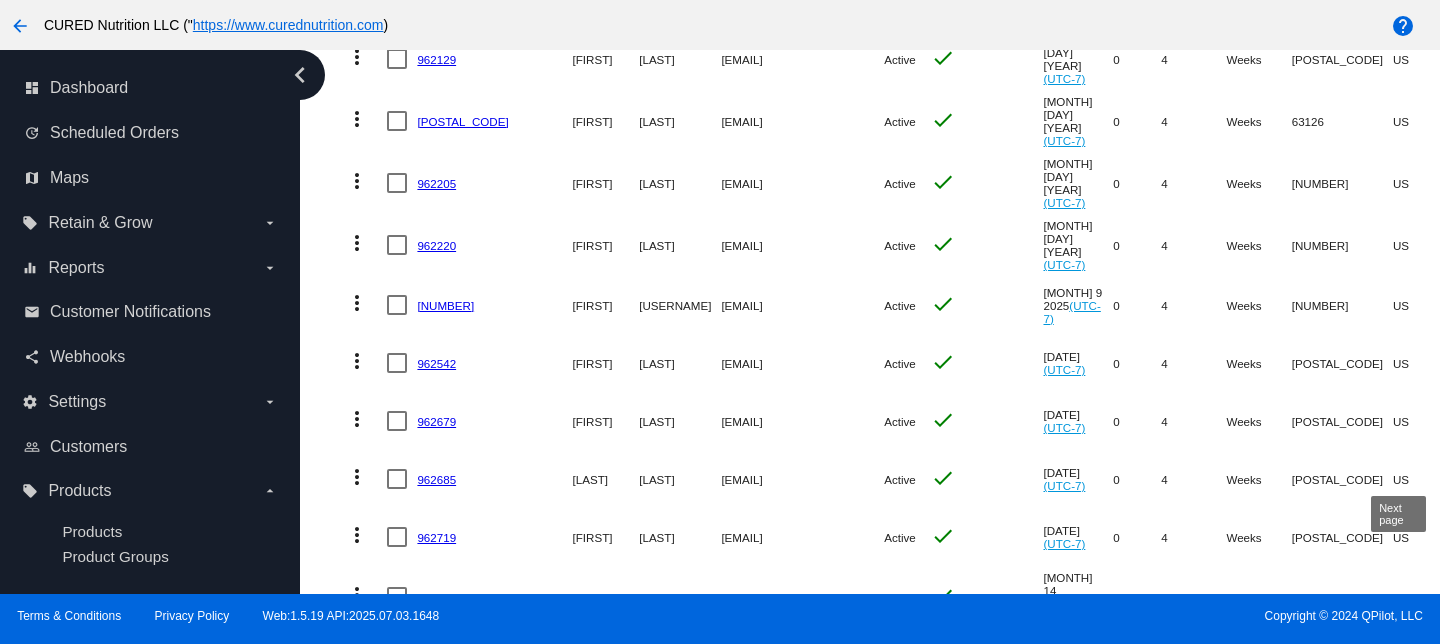 click at bounding box center (1401, 904) 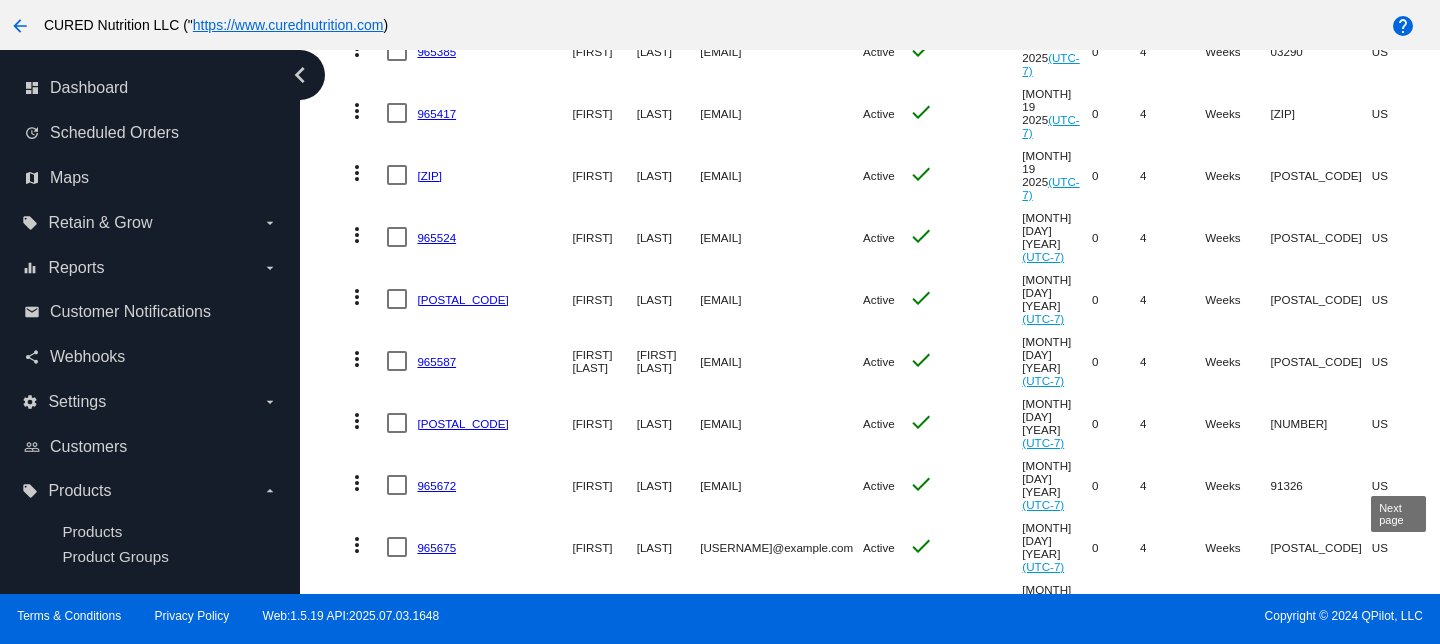 click at bounding box center (1401, 792) 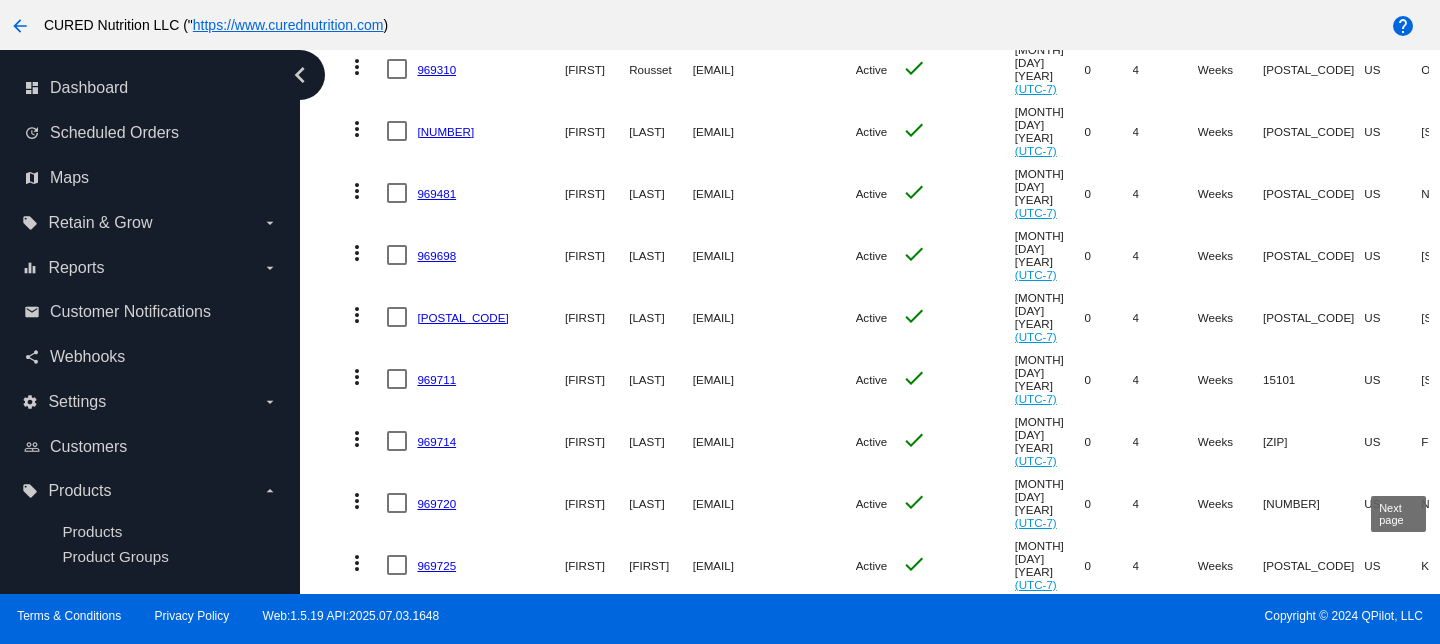 click at bounding box center [1401, 748] 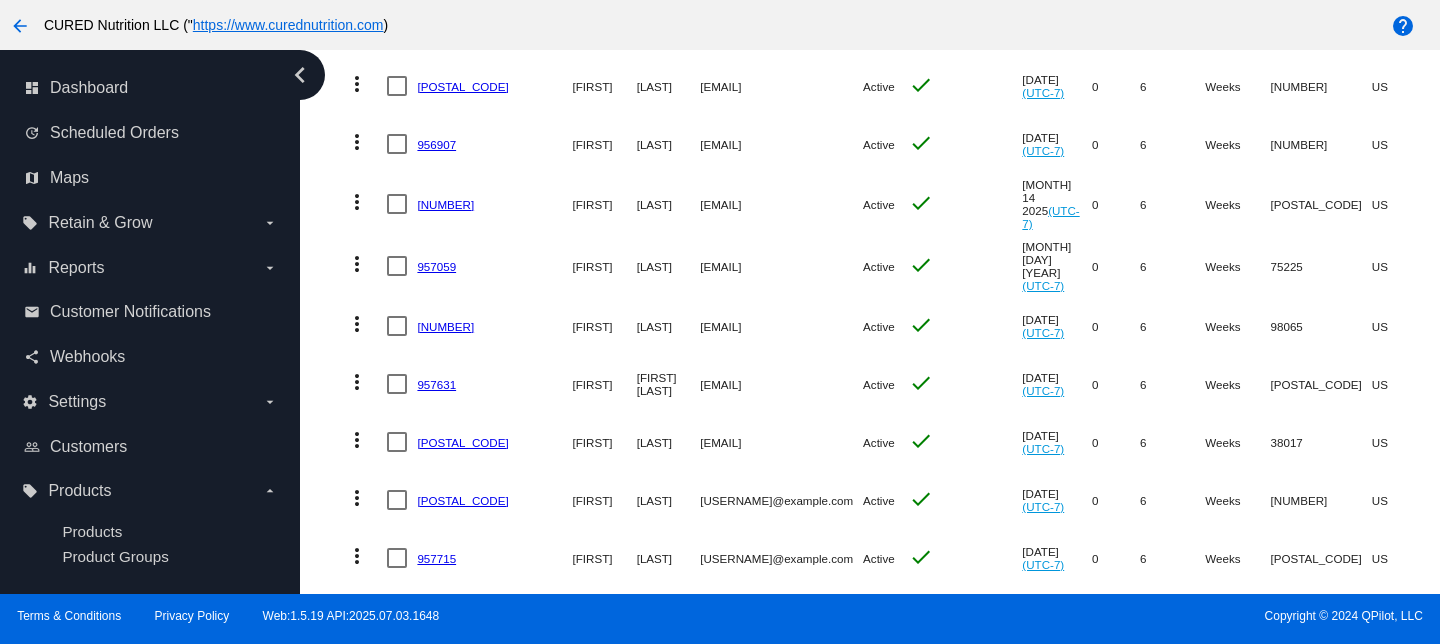 scroll, scrollTop: 5614, scrollLeft: 0, axis: vertical 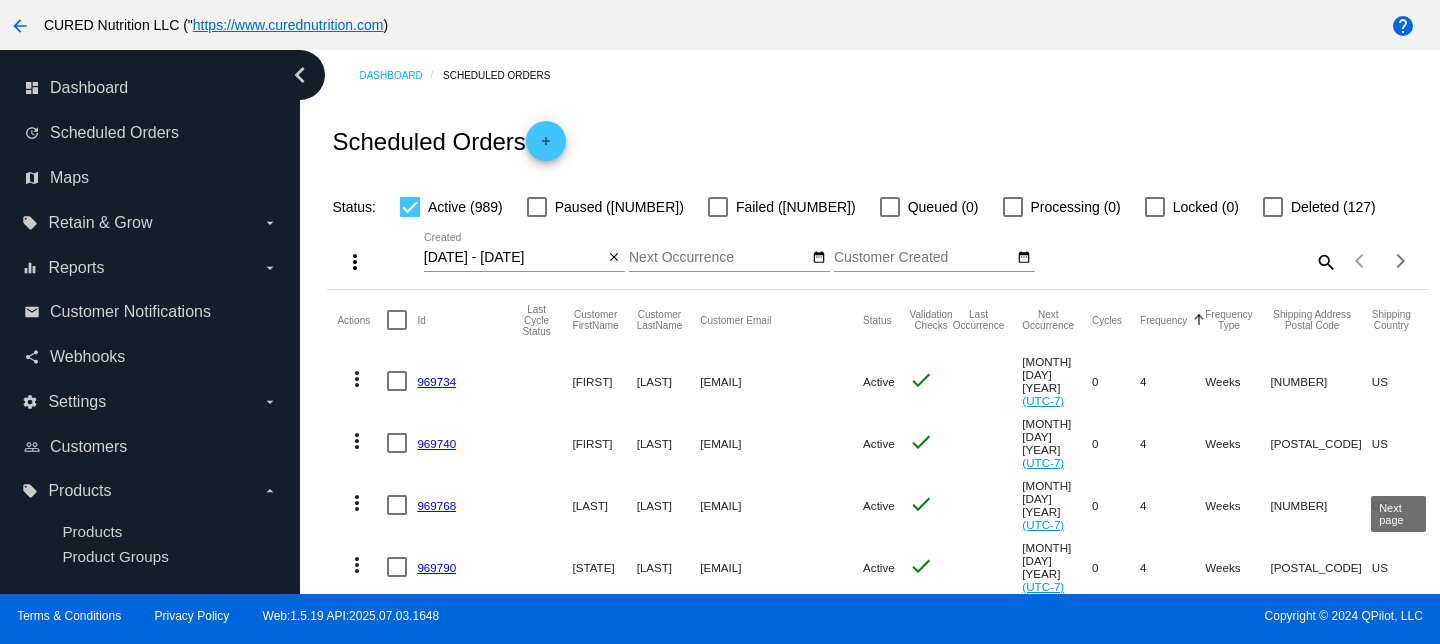 click on "Active (989)" at bounding box center (451, 207) 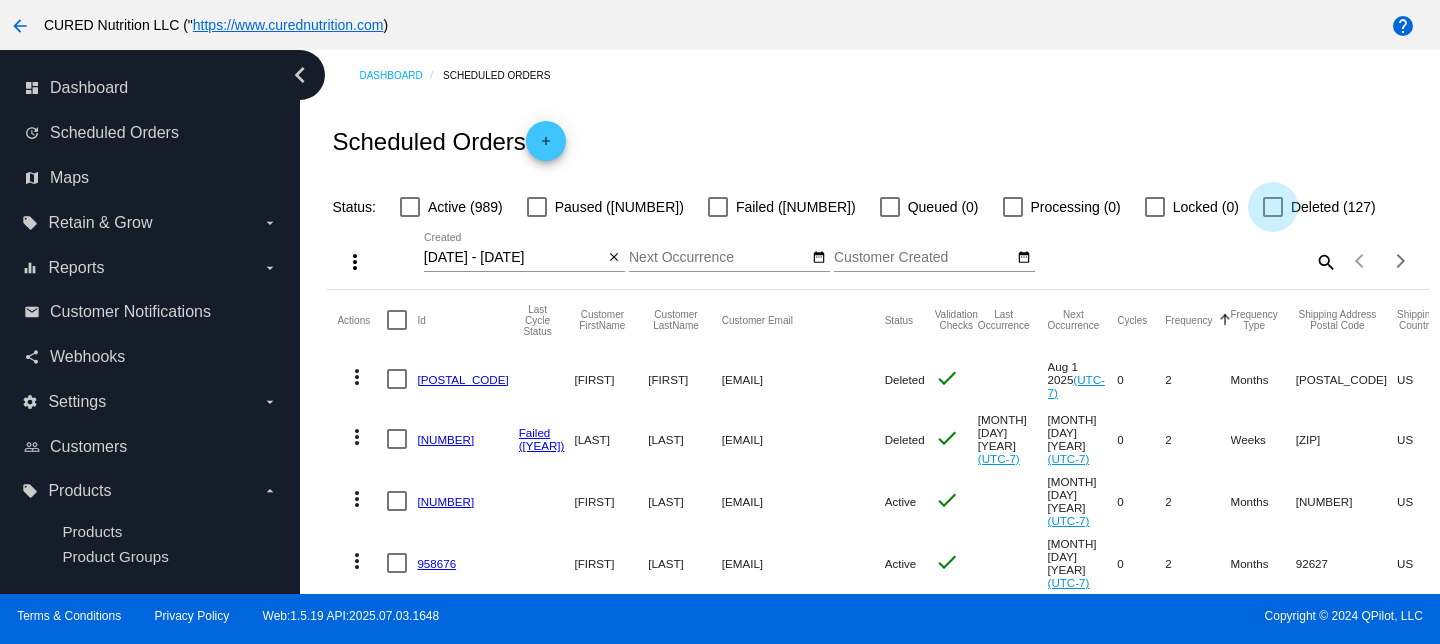 click on "Deleted (127)" at bounding box center [1319, 207] 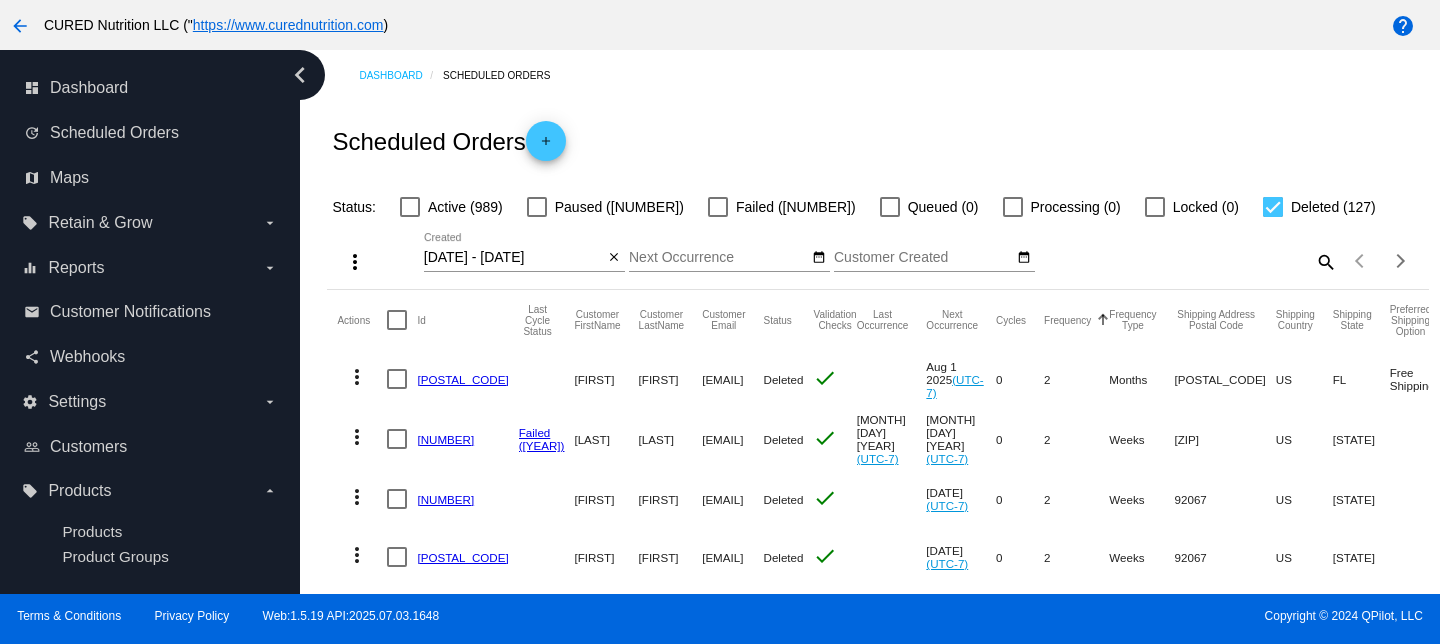 click on "[DATE] - [DATE]" at bounding box center [514, 258] 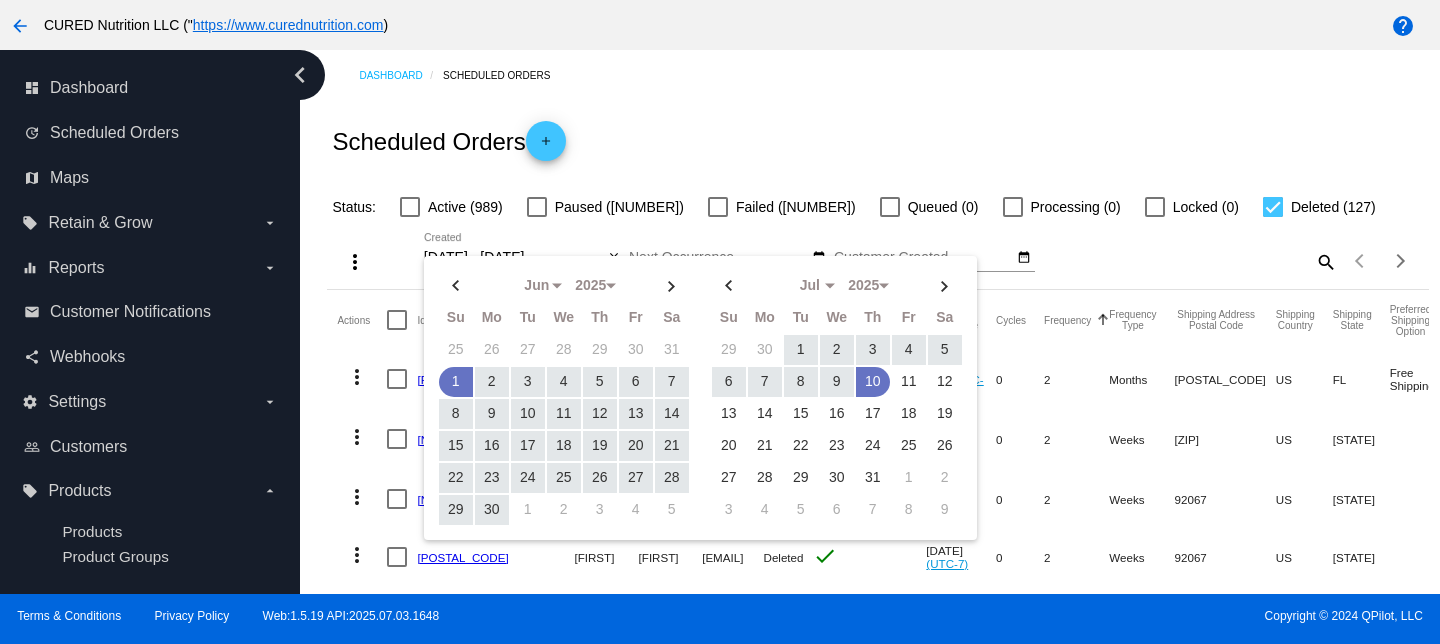 click on "Scheduled Orders
add" at bounding box center [877, 141] 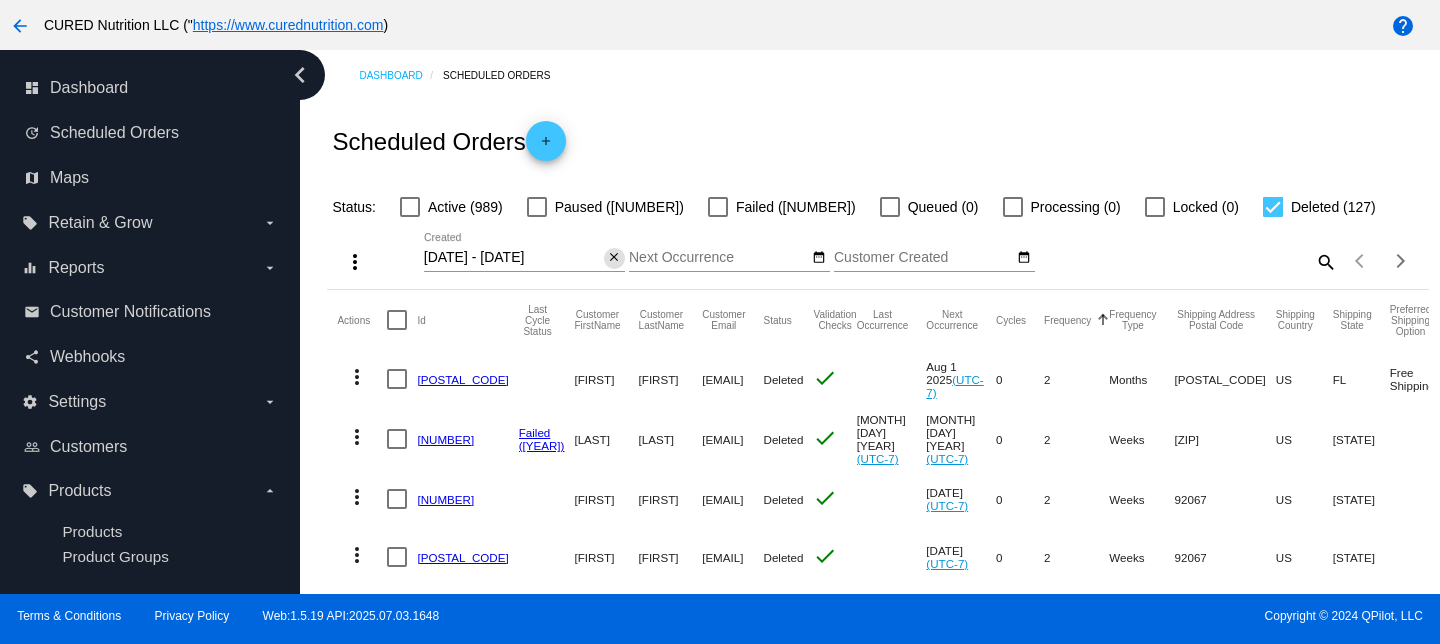 click on "close" at bounding box center [614, 258] 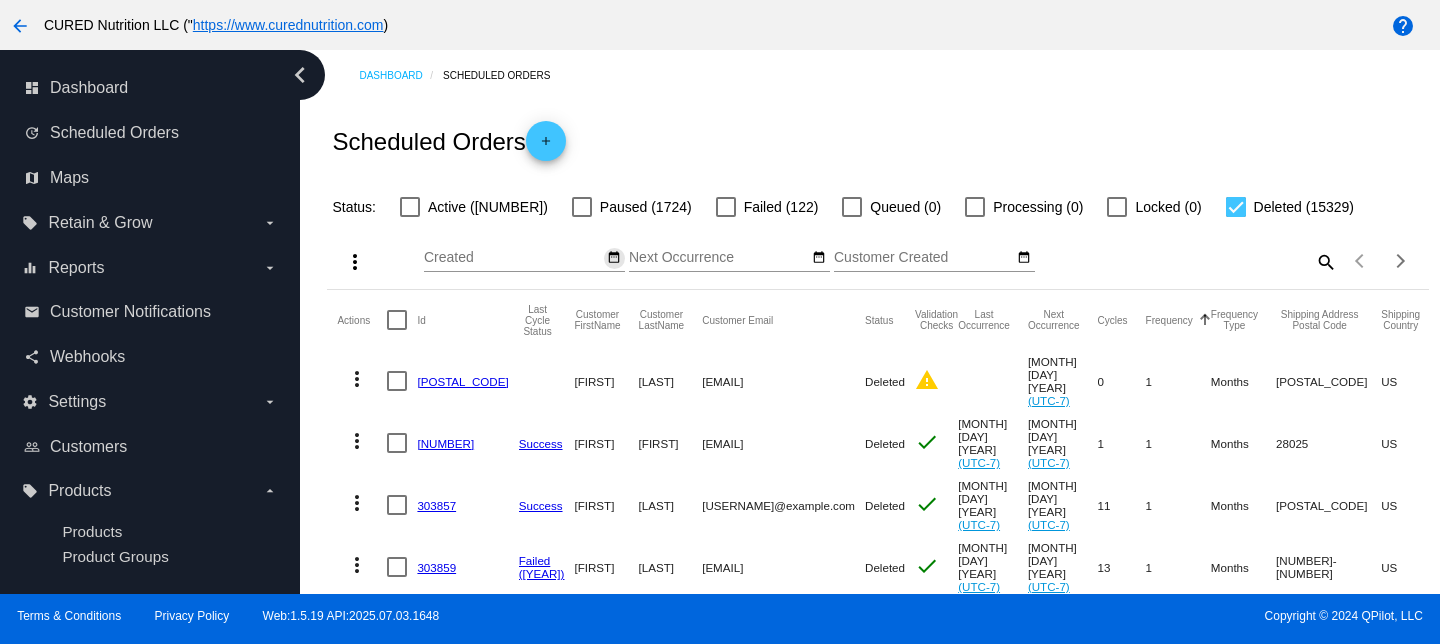 click on "date_range" at bounding box center (614, 258) 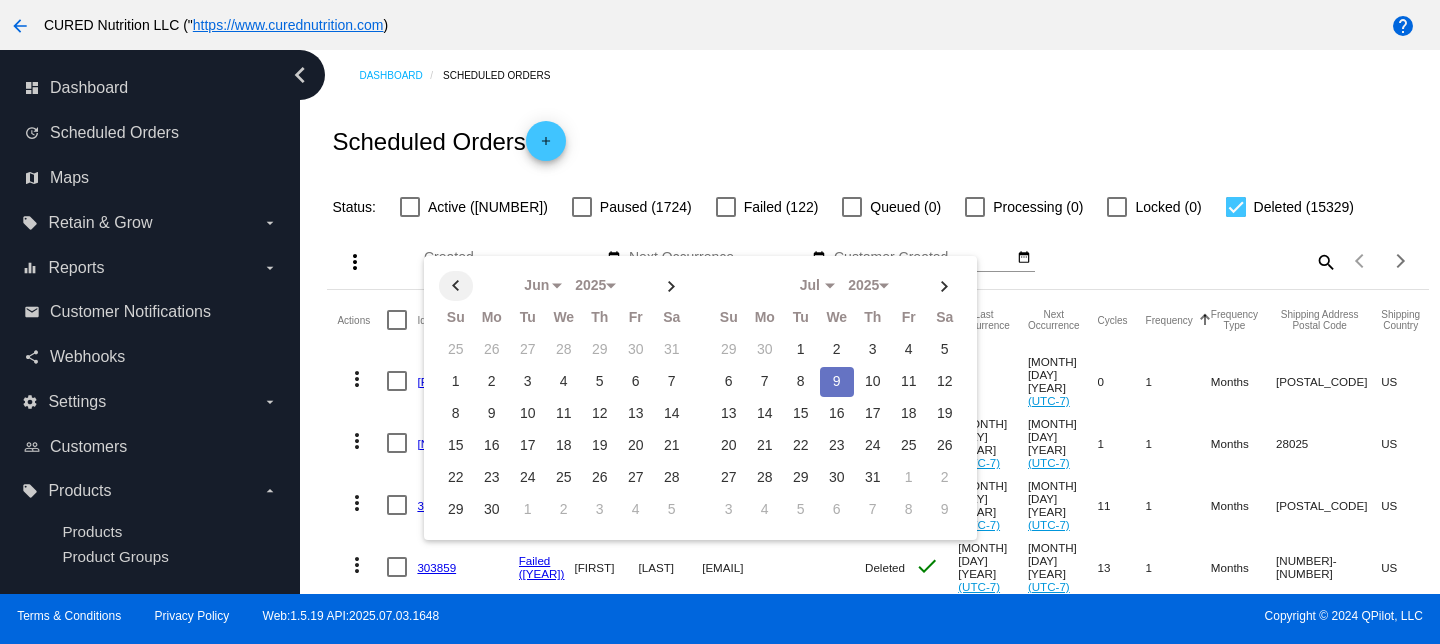 click at bounding box center (456, 286) 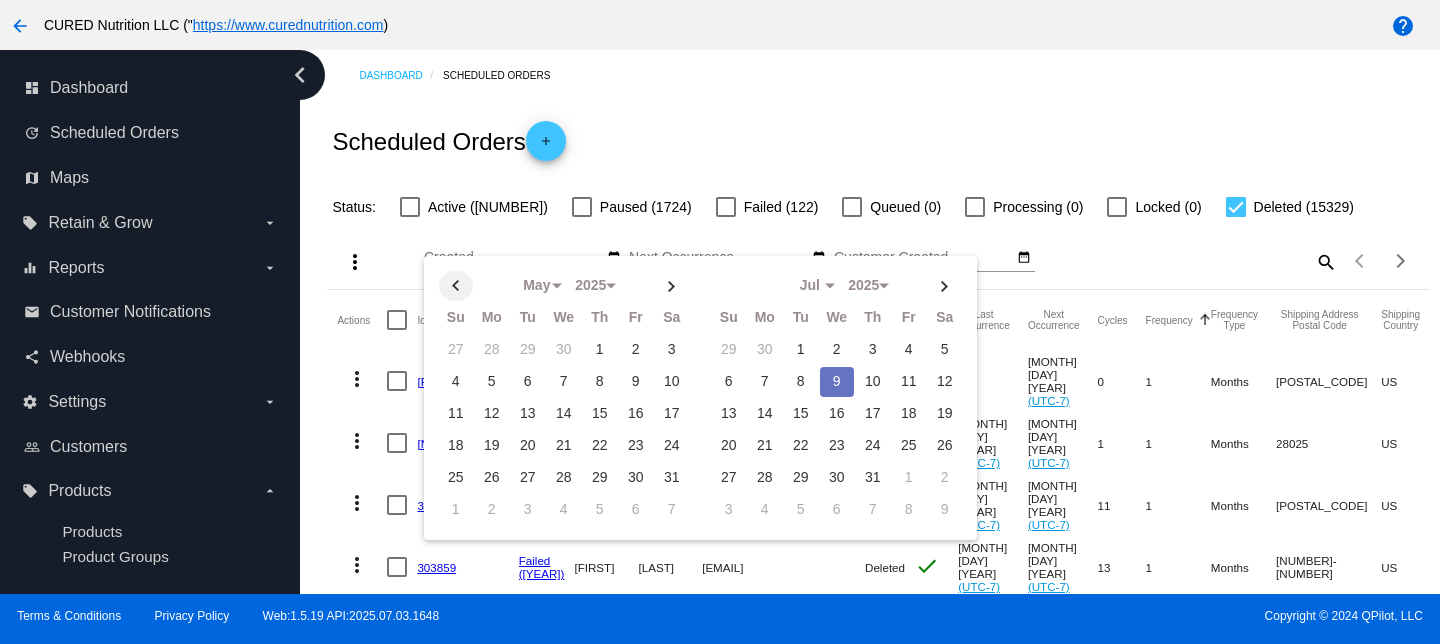 click at bounding box center (456, 286) 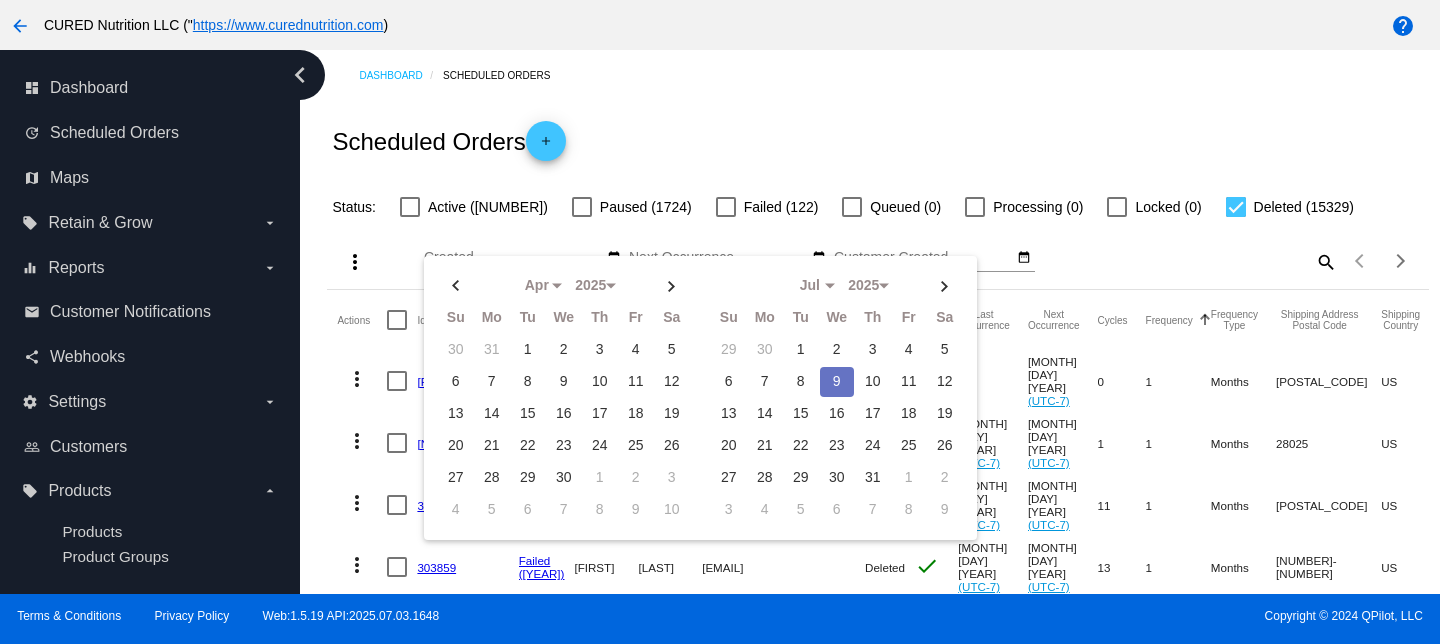 click on "Scheduled Orders
add" at bounding box center (877, 141) 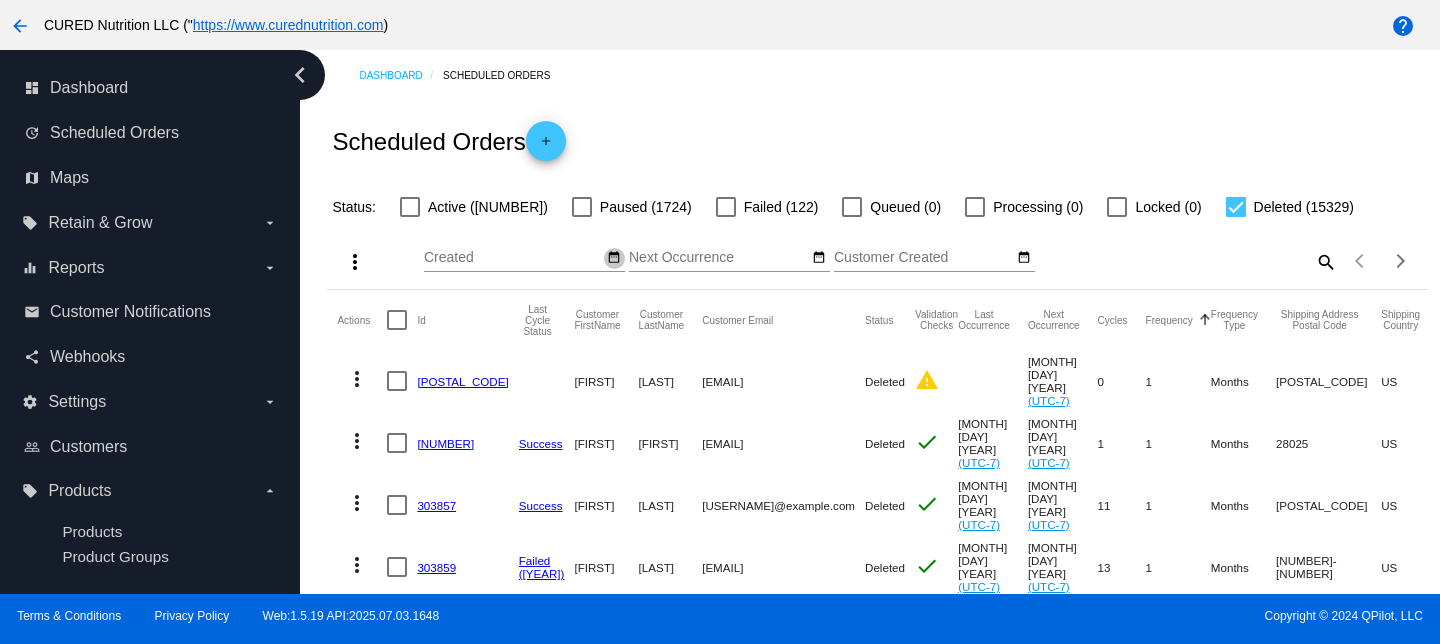 click on "date_range" at bounding box center (614, 258) 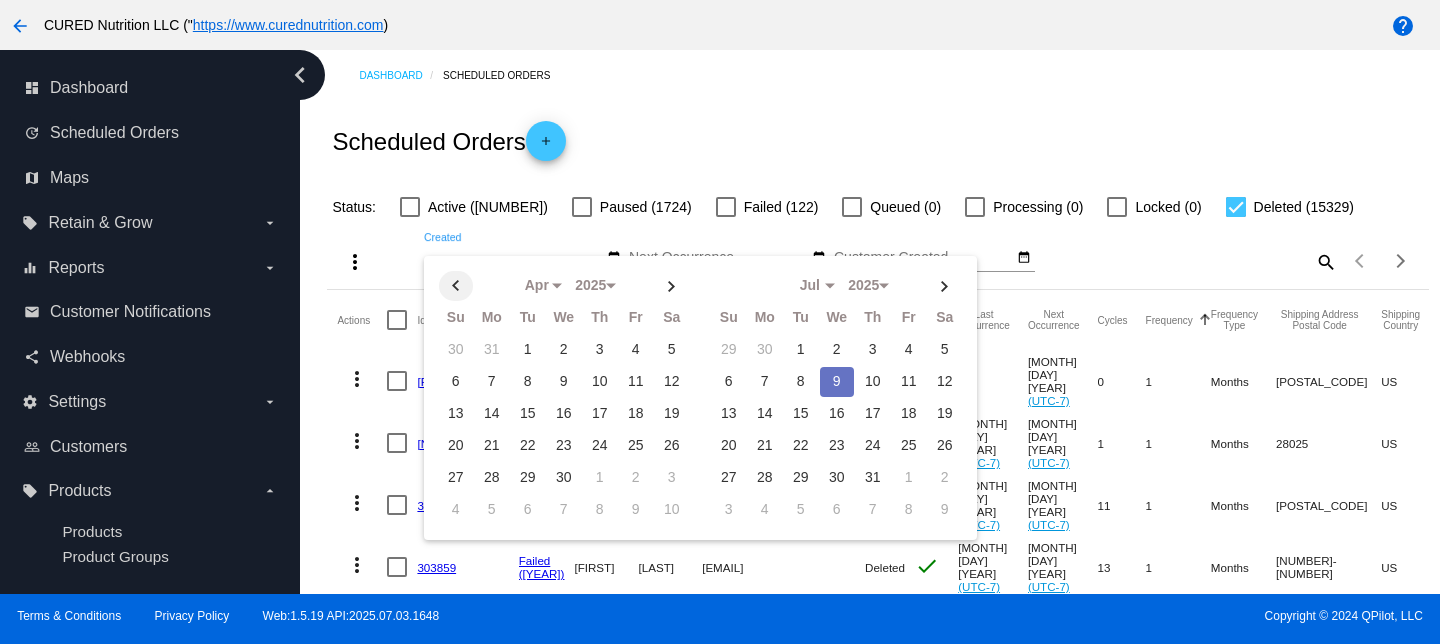 click at bounding box center (456, 286) 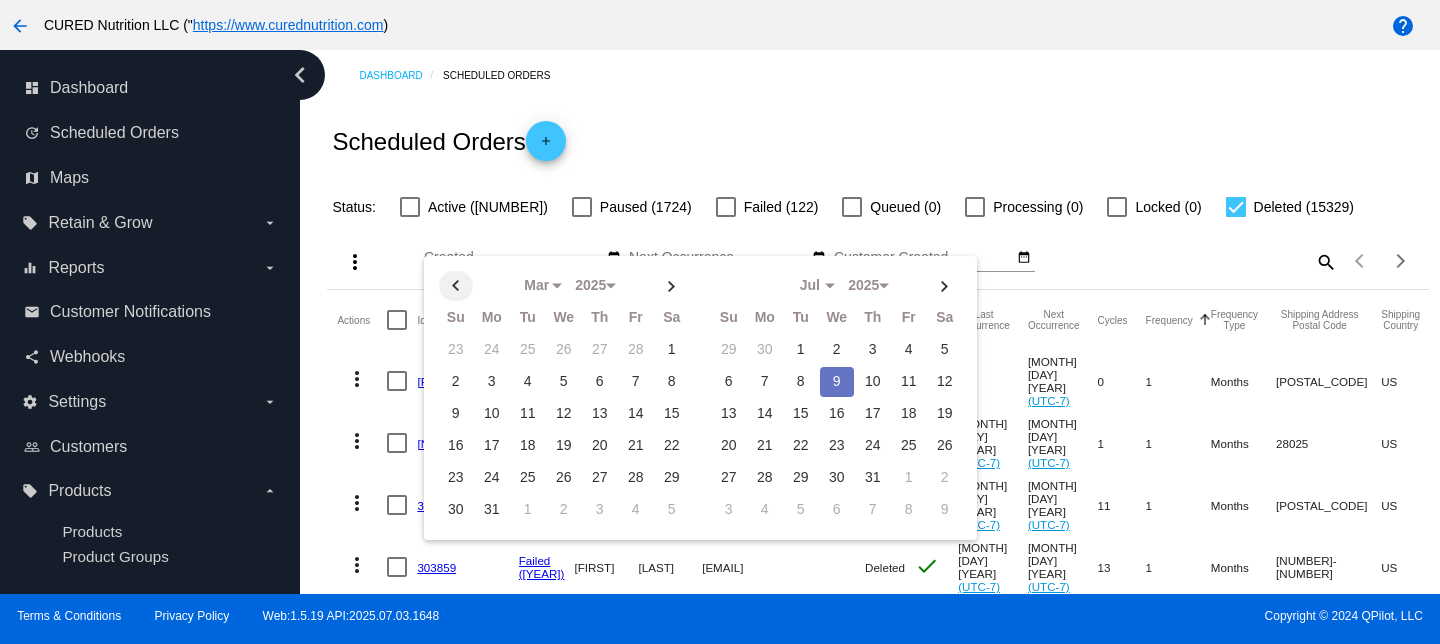 click at bounding box center [456, 286] 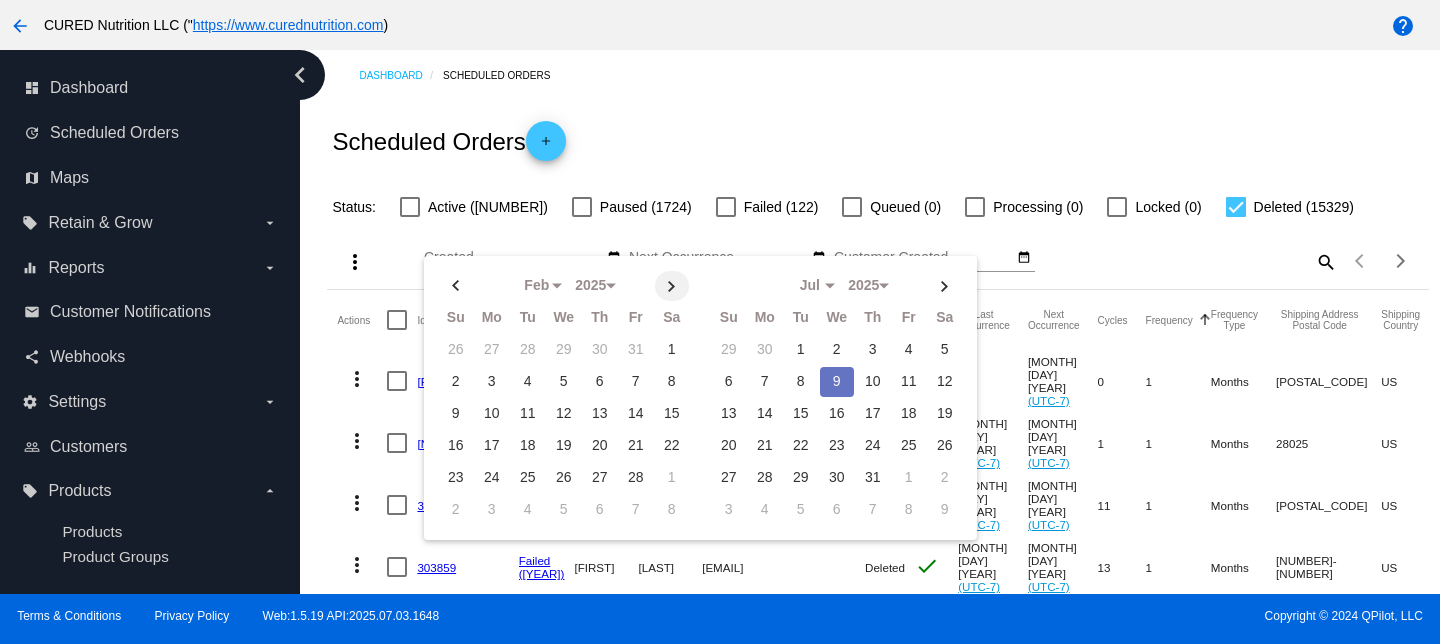 click at bounding box center (672, 286) 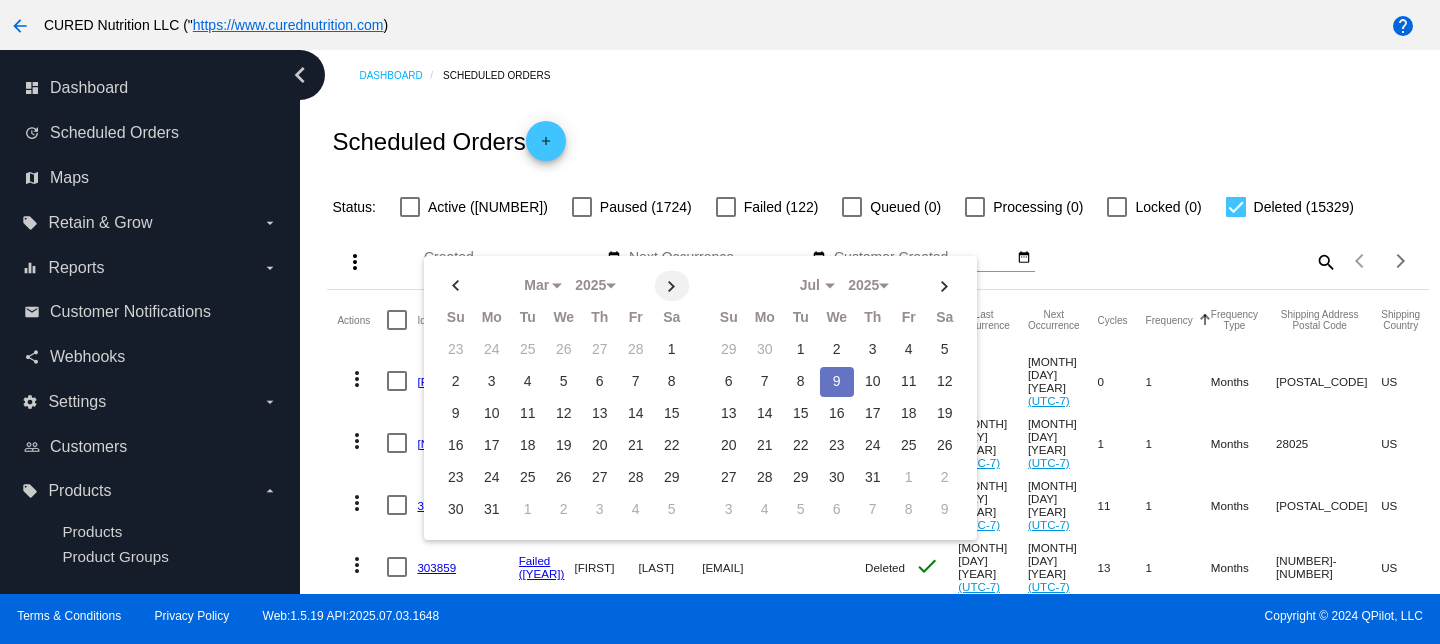 click at bounding box center [672, 286] 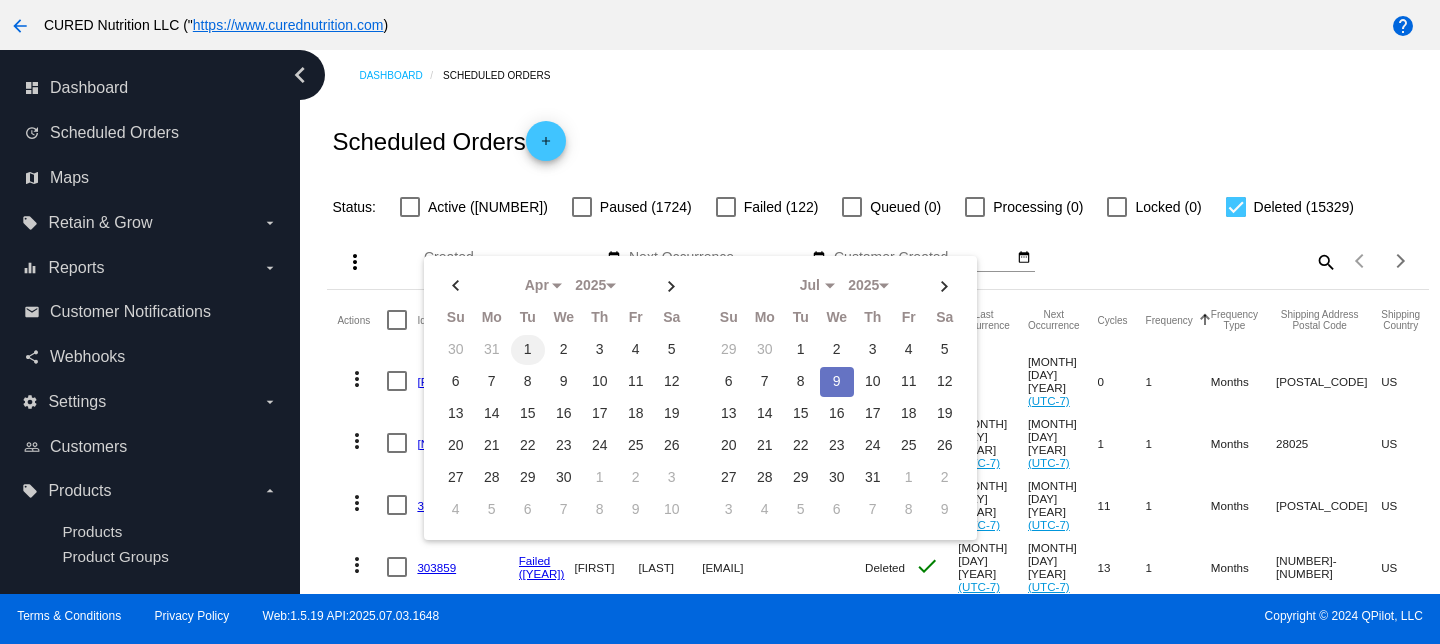 click on "1" at bounding box center [528, 350] 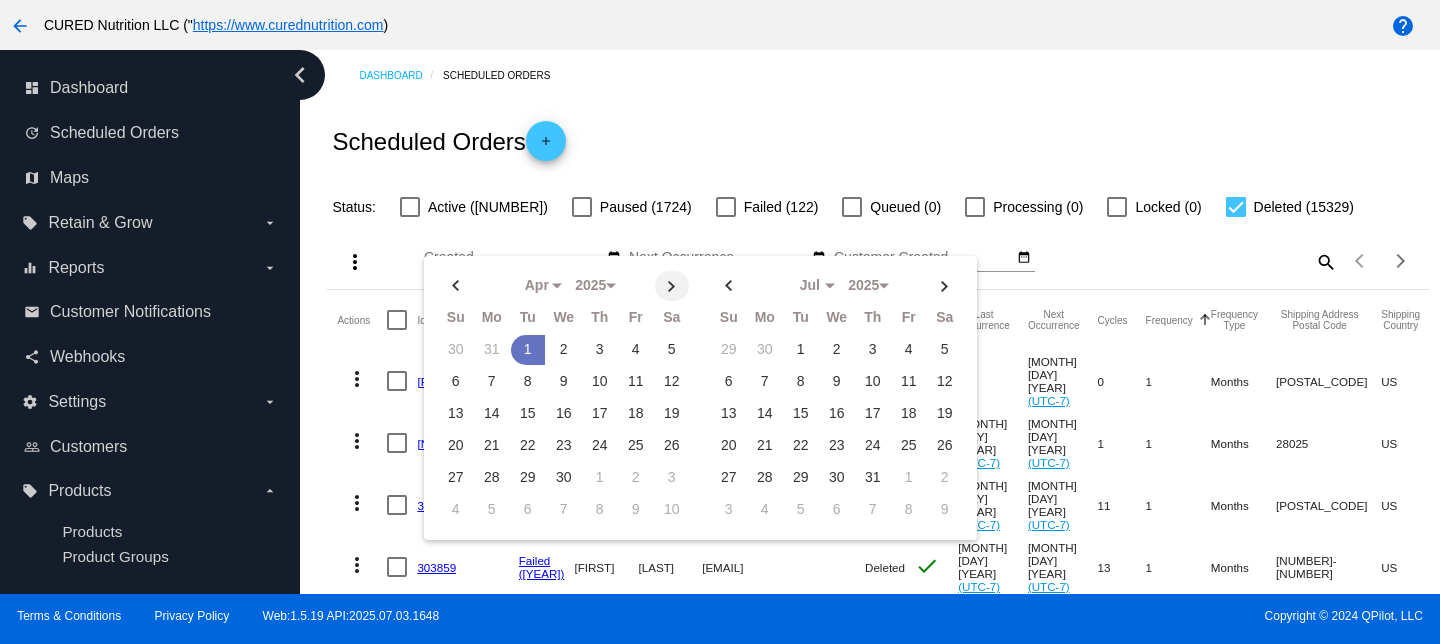 click at bounding box center [672, 286] 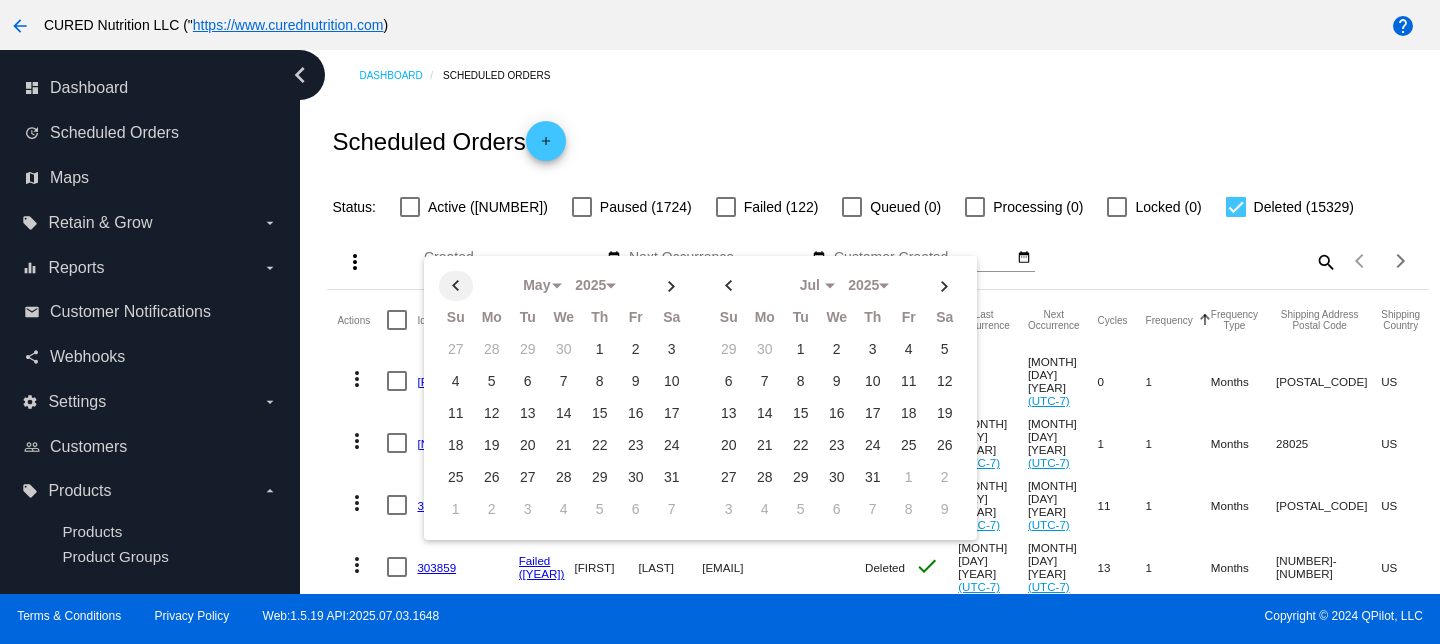 click at bounding box center (456, 286) 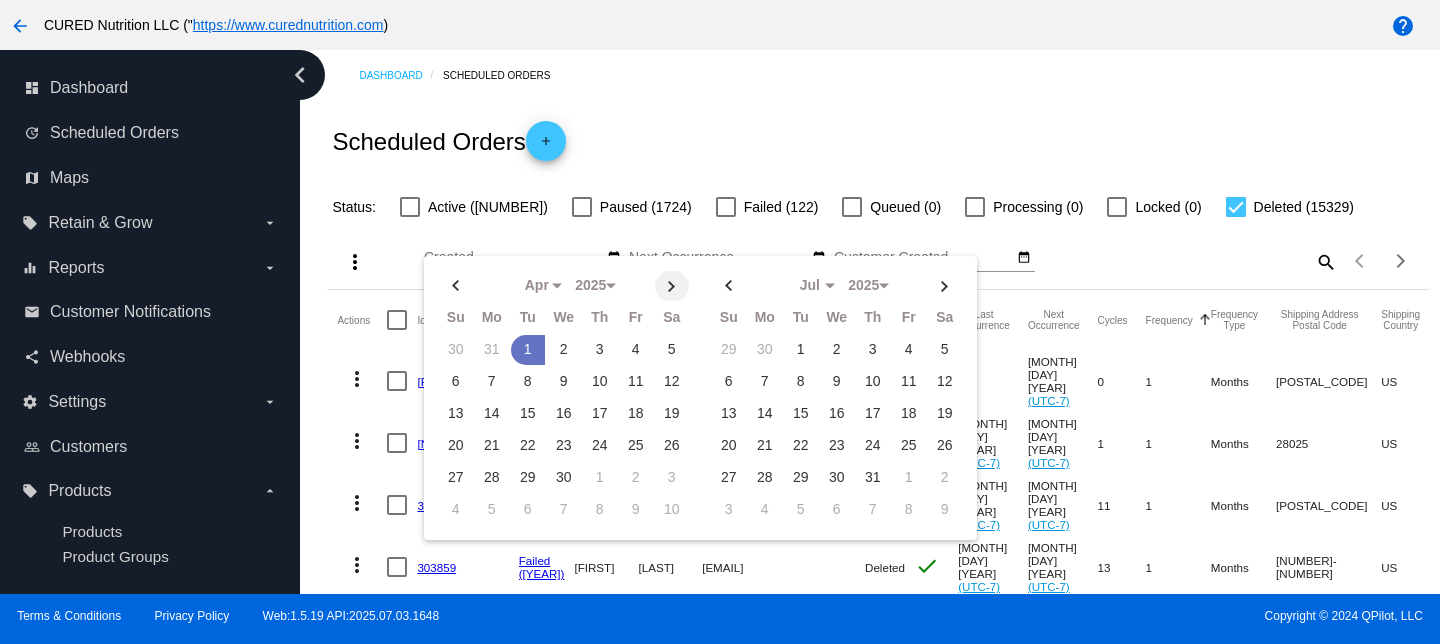 click at bounding box center (672, 286) 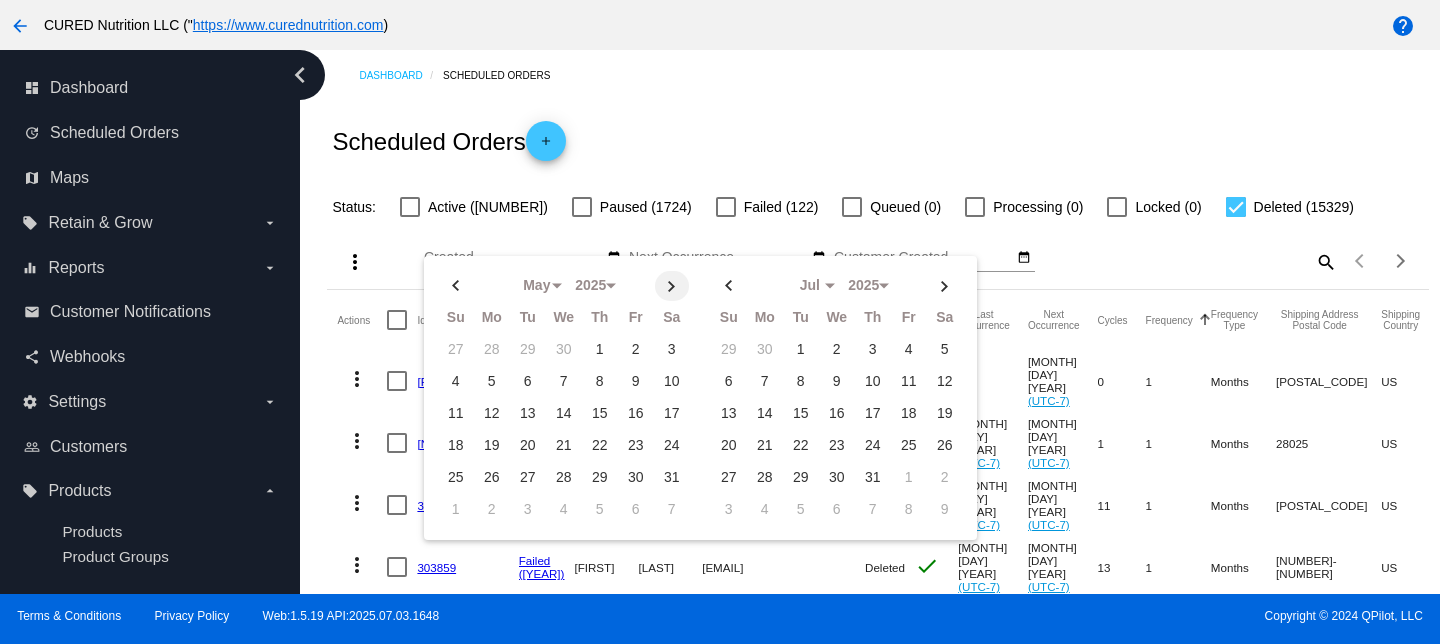 click at bounding box center [672, 286] 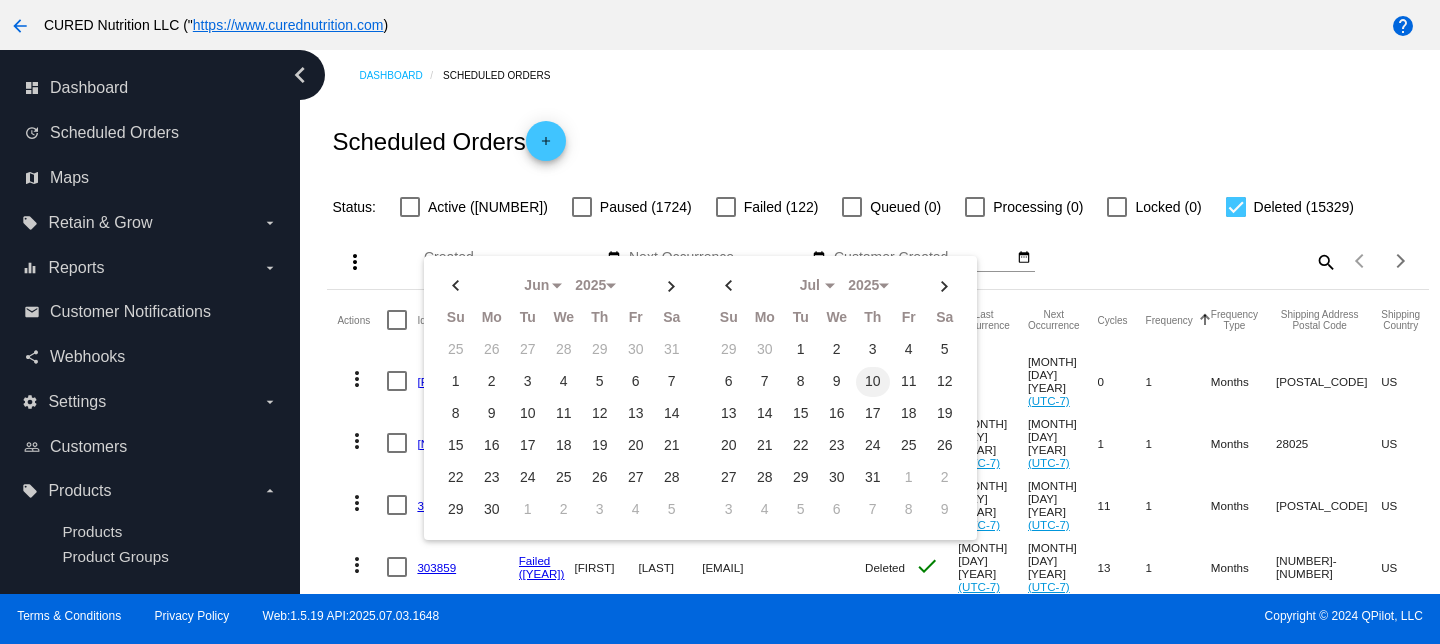 click on "10" at bounding box center (873, 350) 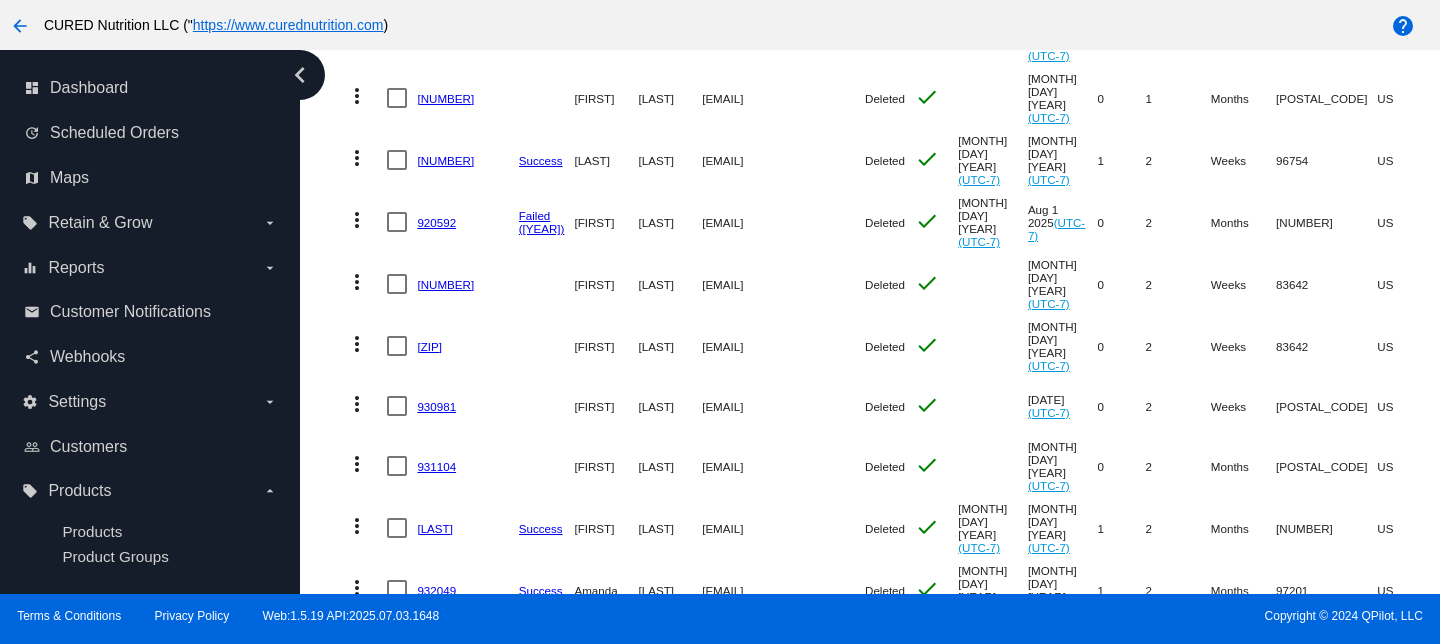 scroll, scrollTop: 0, scrollLeft: 0, axis: both 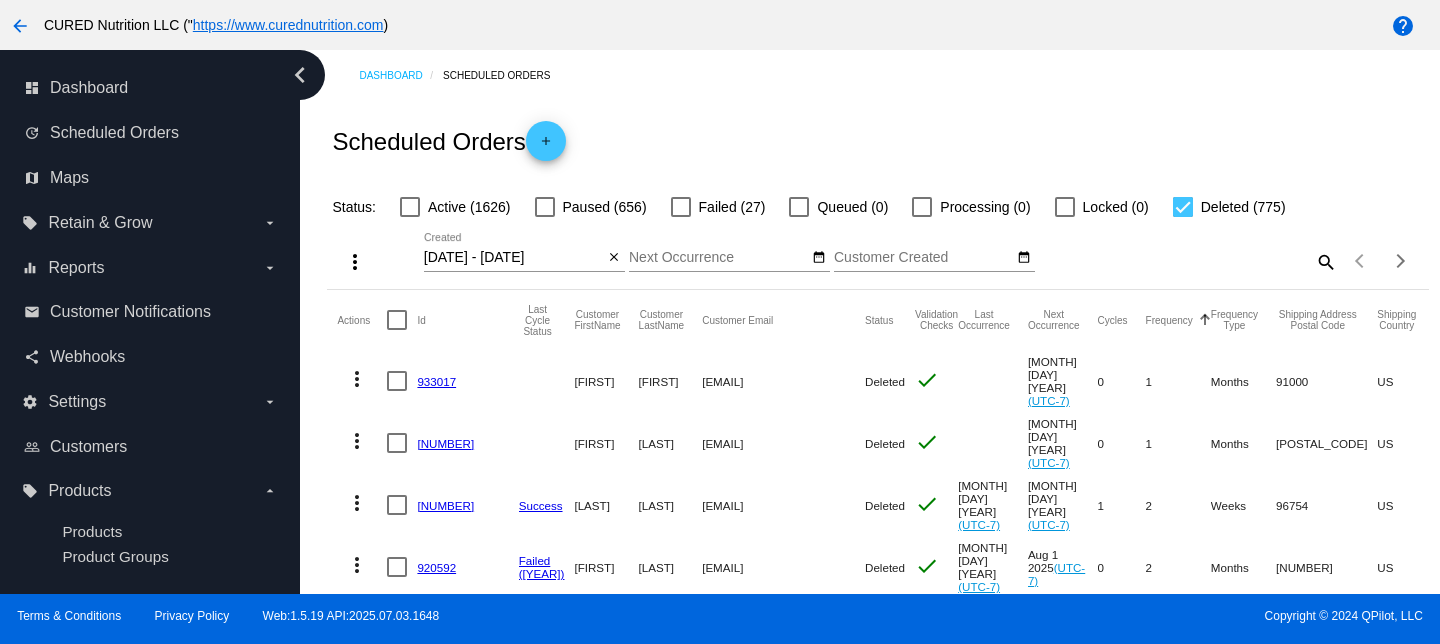click on "Frequency" at bounding box center (1169, 320) 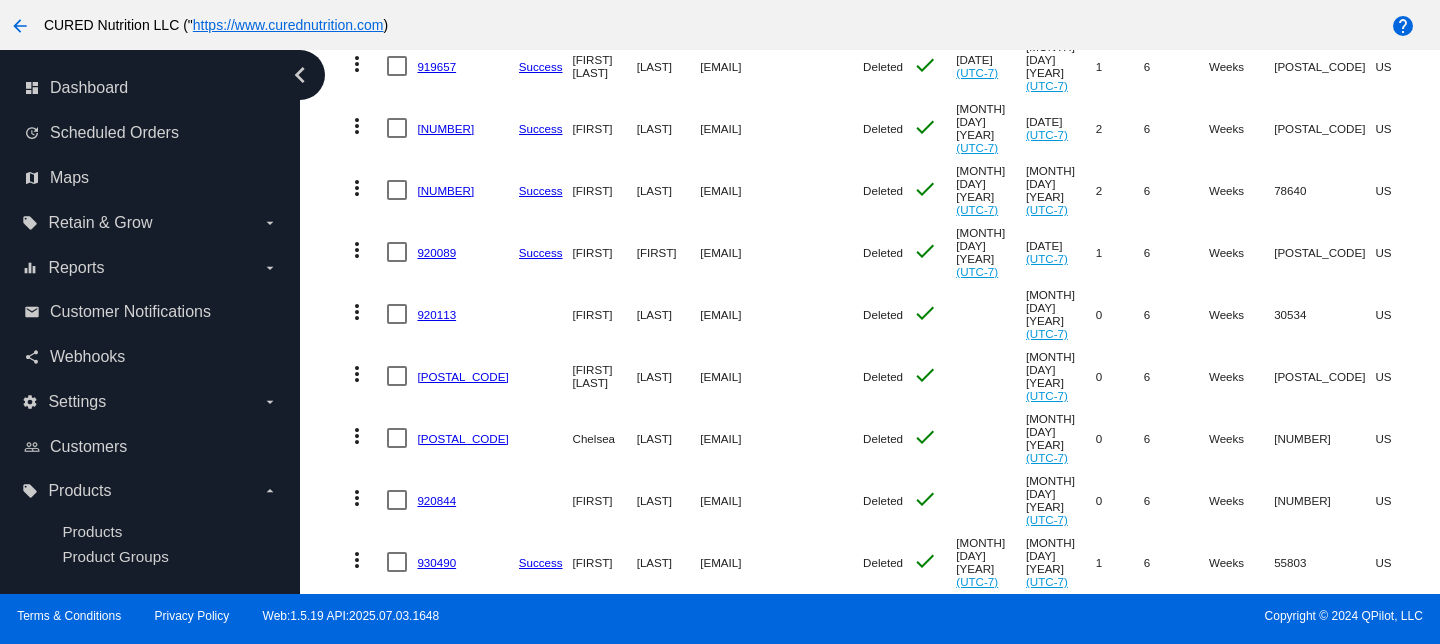 scroll, scrollTop: 0, scrollLeft: 0, axis: both 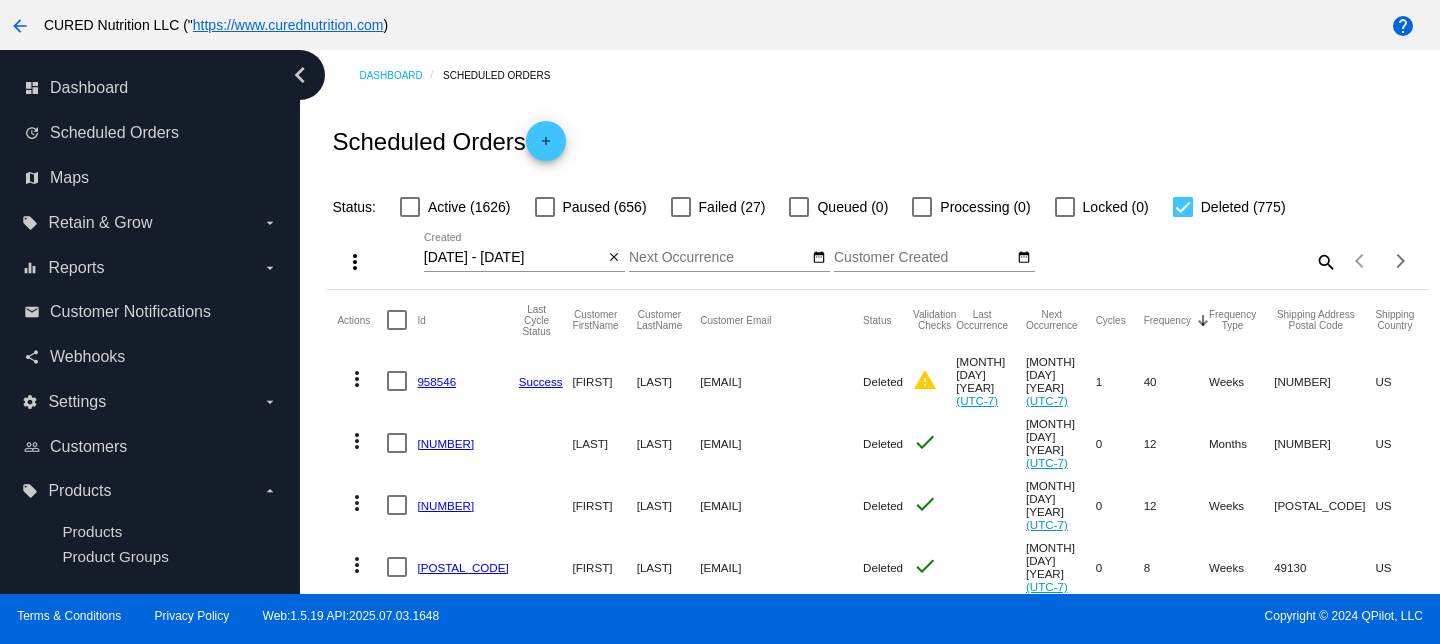 click on "Frequency" at bounding box center (1167, 320) 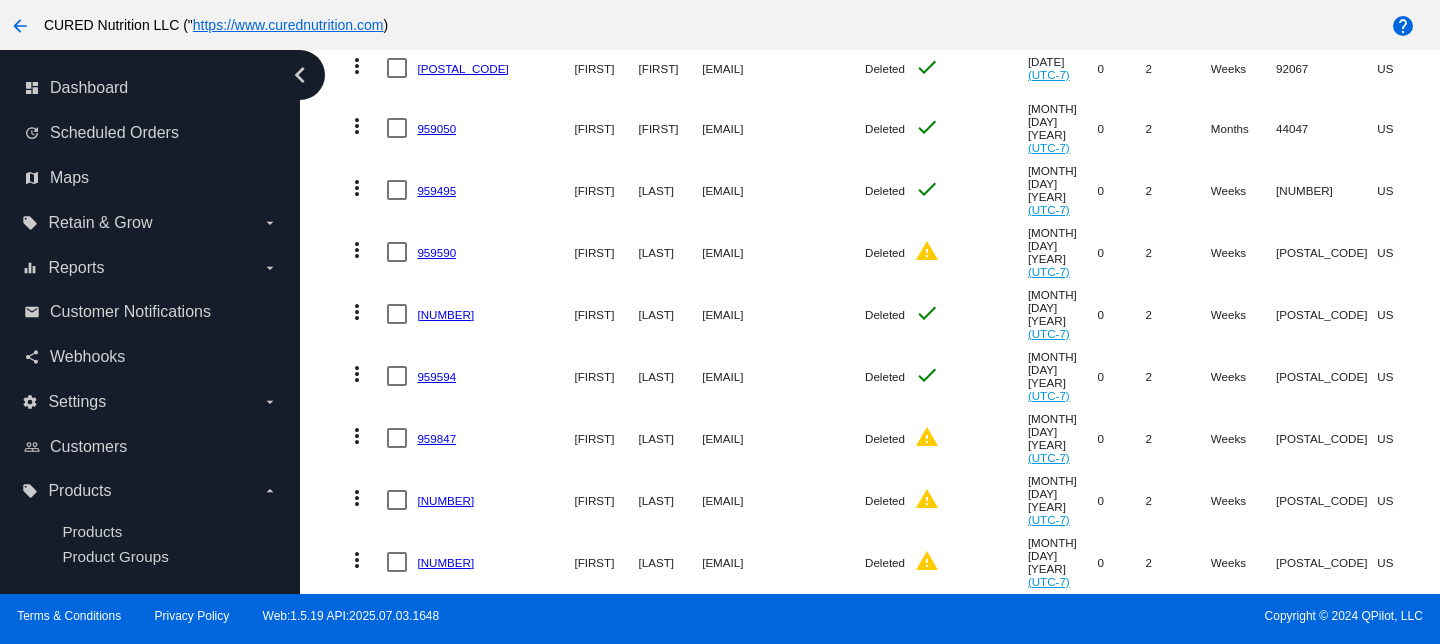 scroll, scrollTop: 5614, scrollLeft: 0, axis: vertical 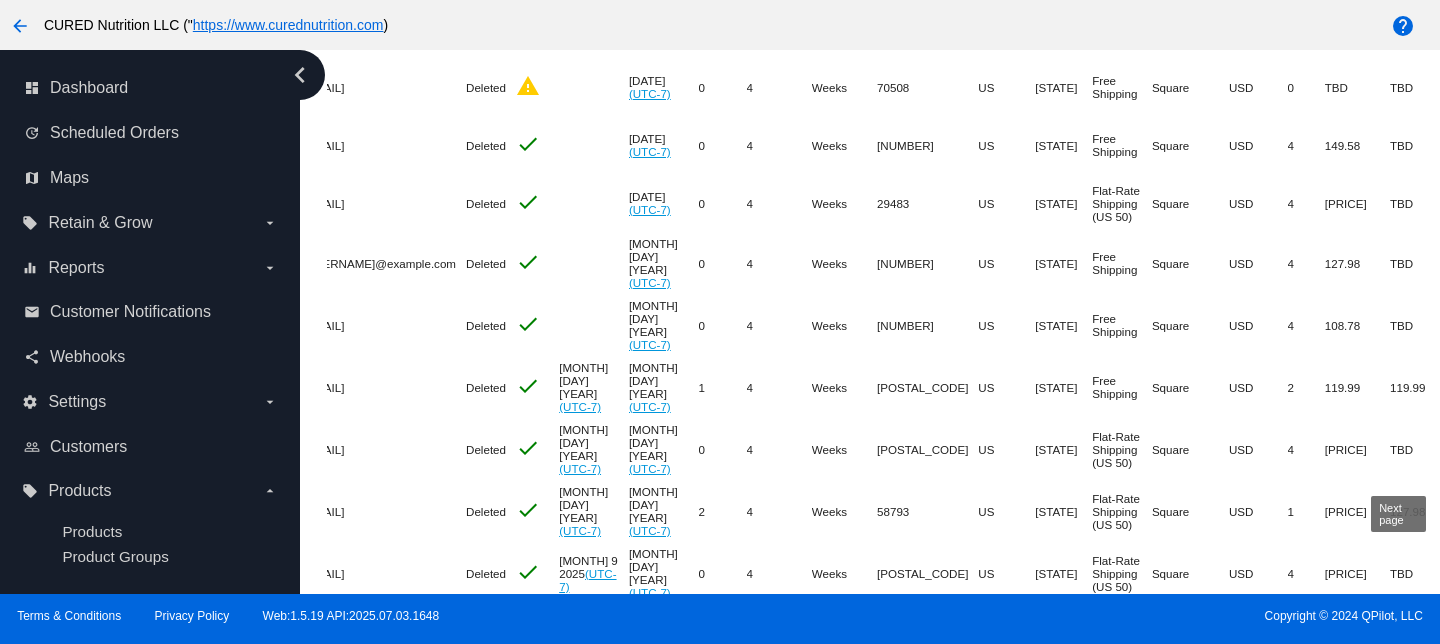 click at bounding box center [1401, 880] 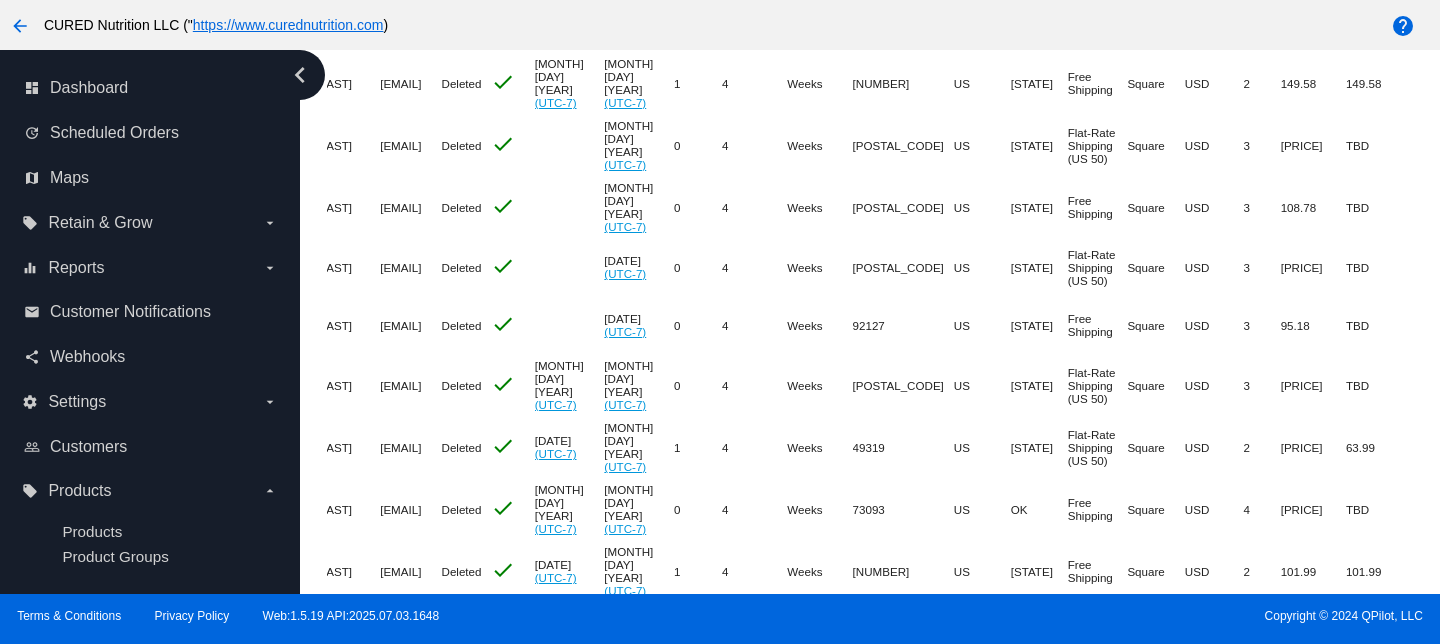 scroll, scrollTop: 0, scrollLeft: 390, axis: horizontal 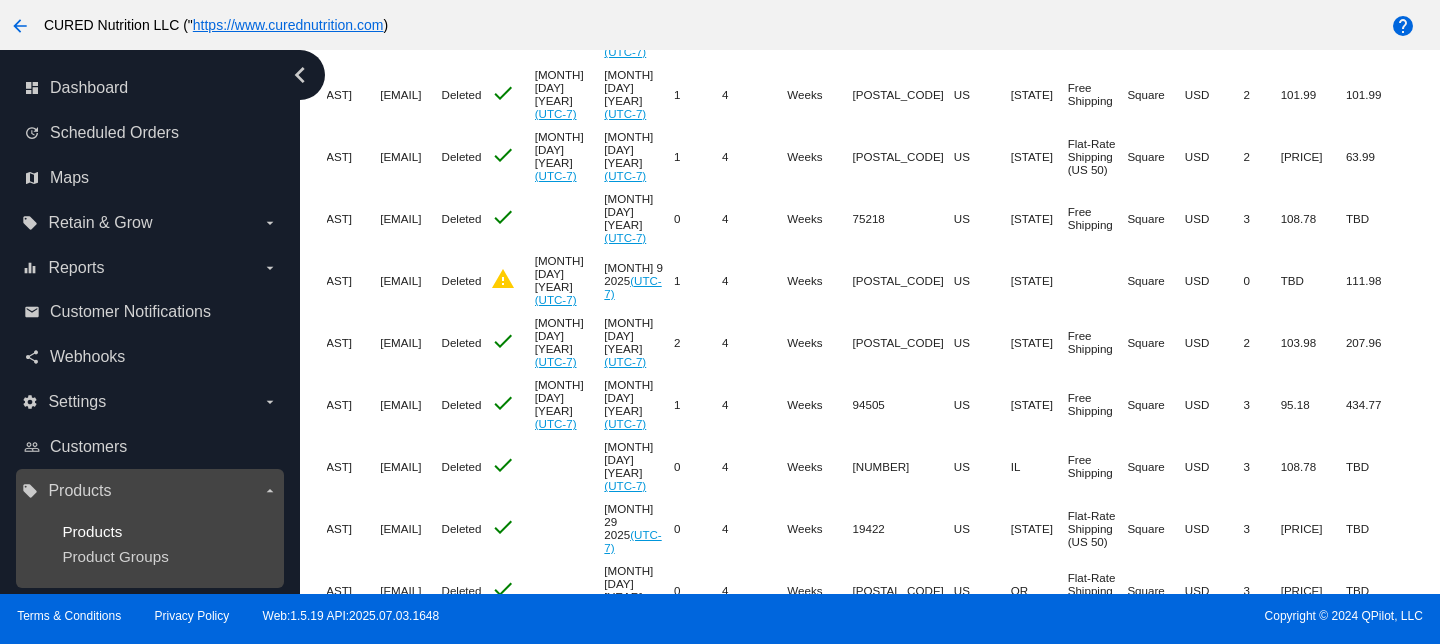 click on "Products" at bounding box center [92, 531] 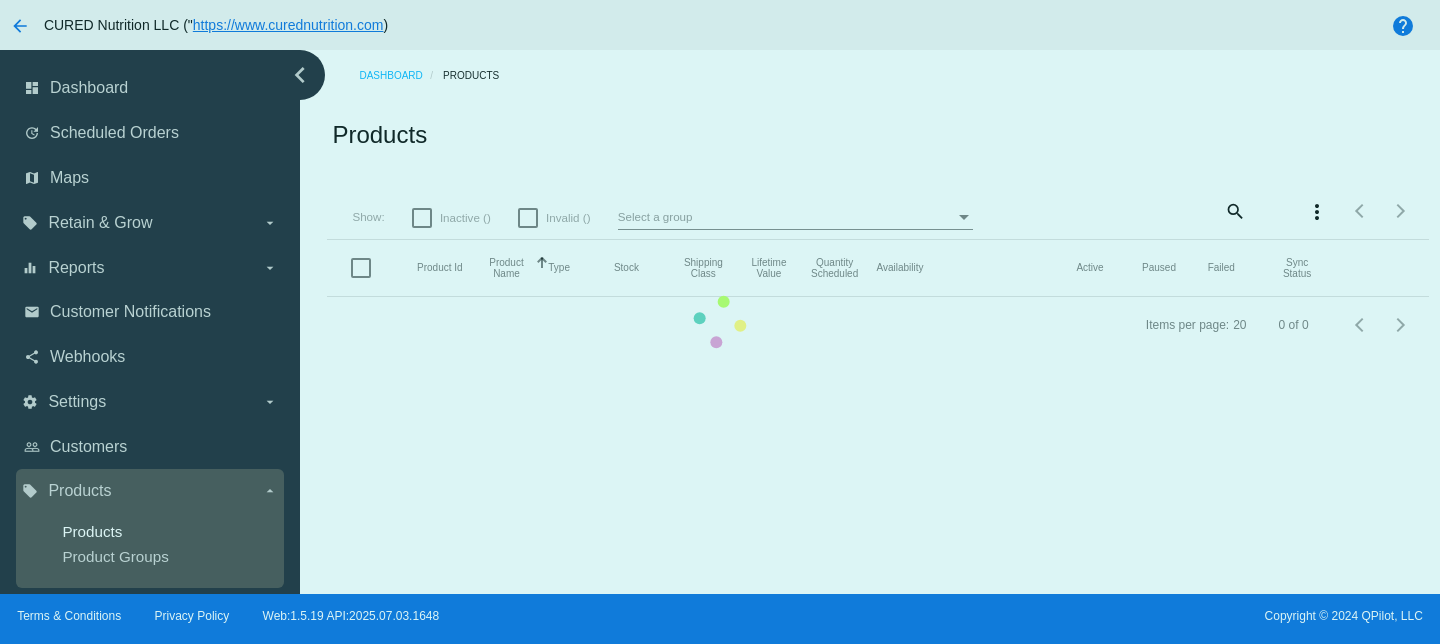 scroll, scrollTop: 0, scrollLeft: 0, axis: both 